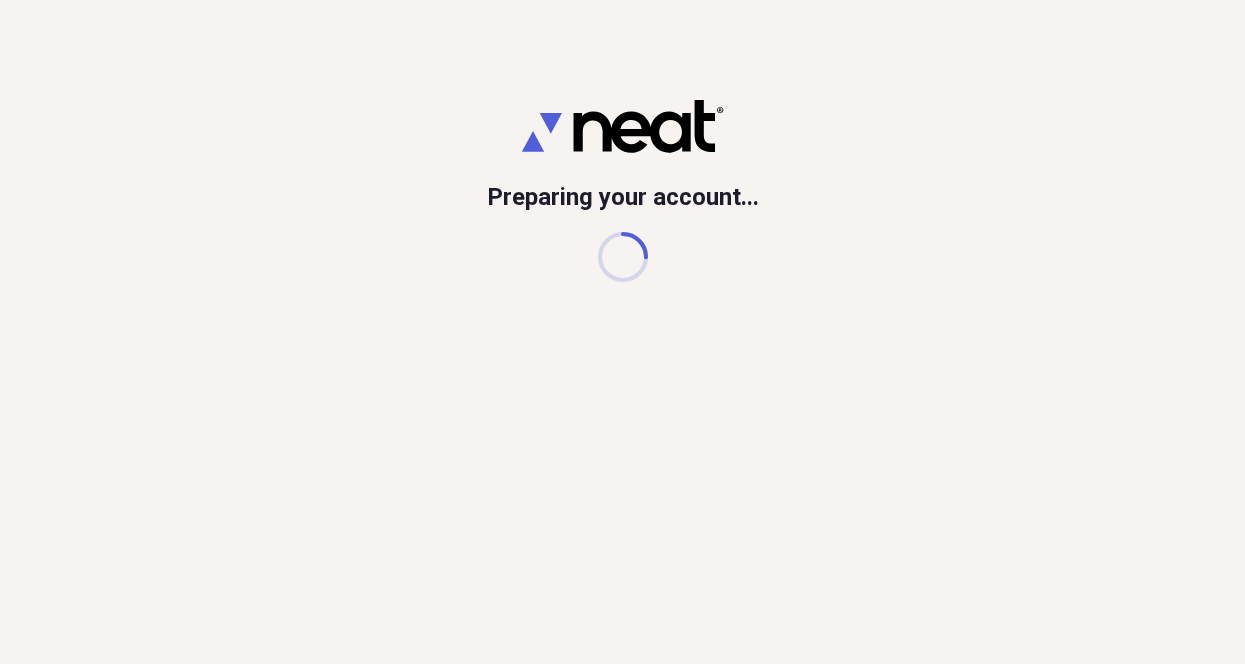 scroll, scrollTop: 0, scrollLeft: 0, axis: both 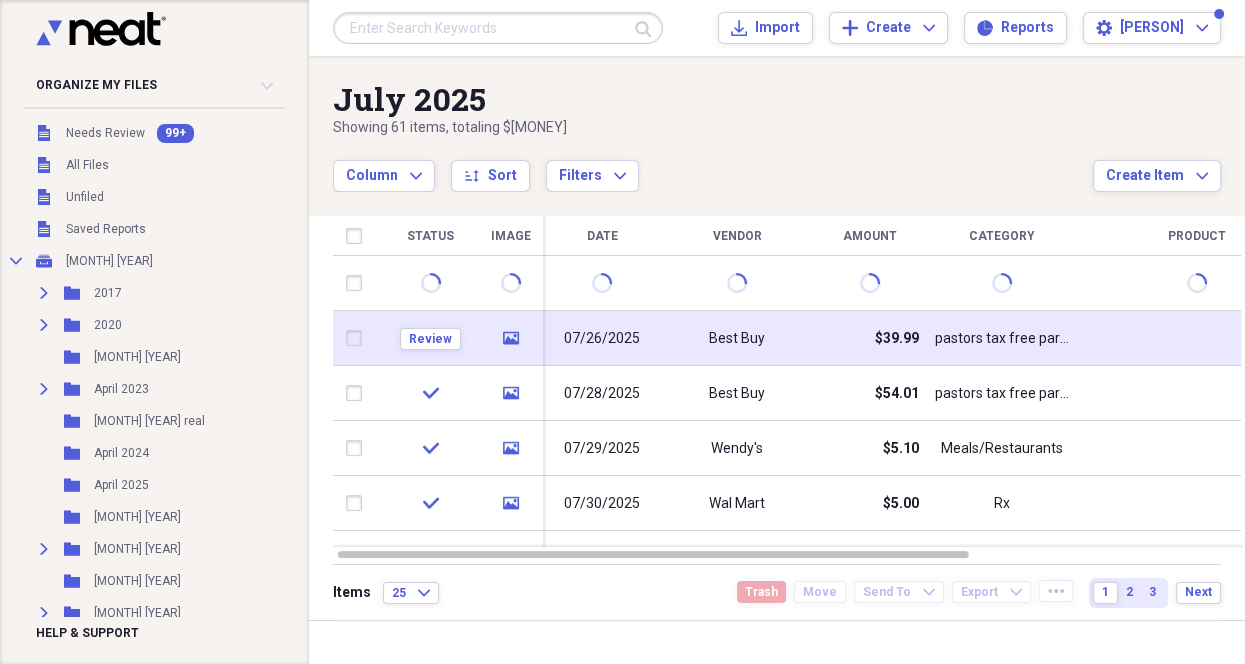 click on "$39.99" at bounding box center [897, 339] 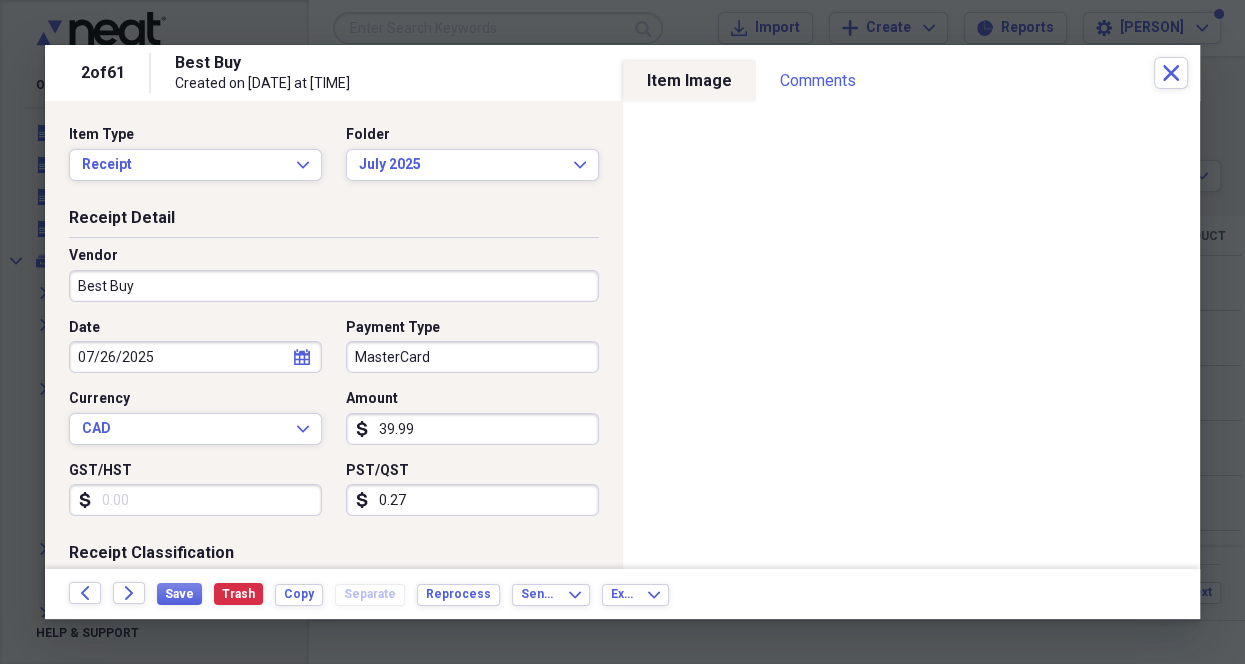 click on "39.99" at bounding box center (472, 429) 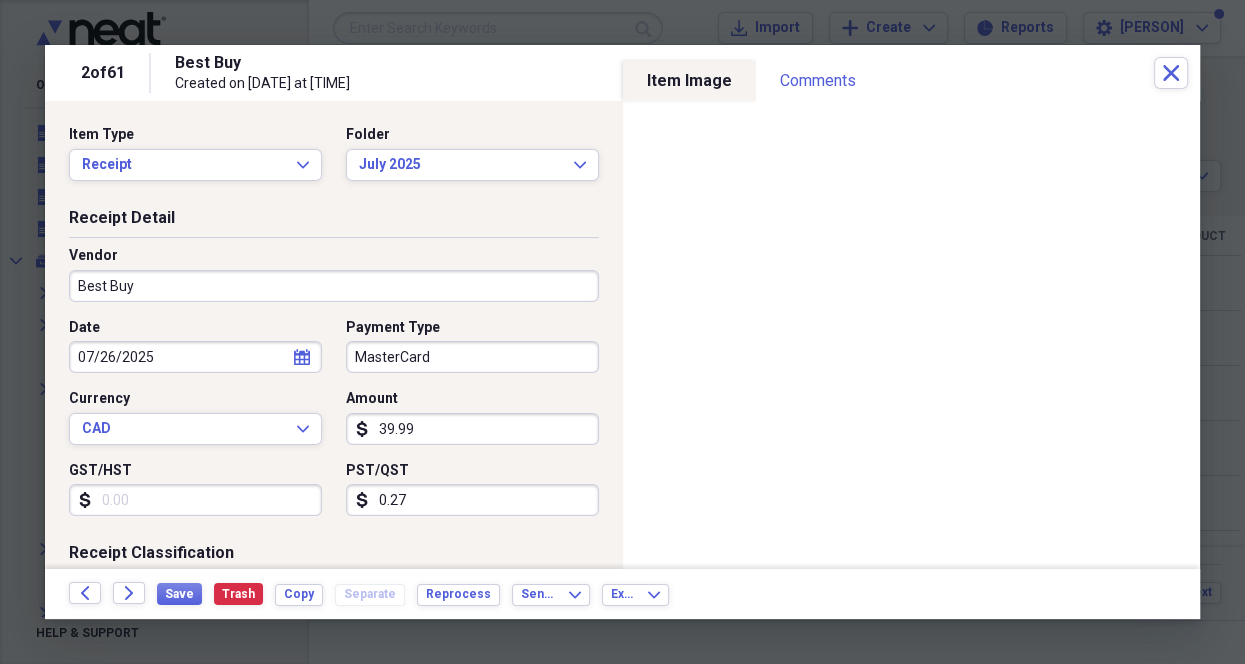type on "39.99" 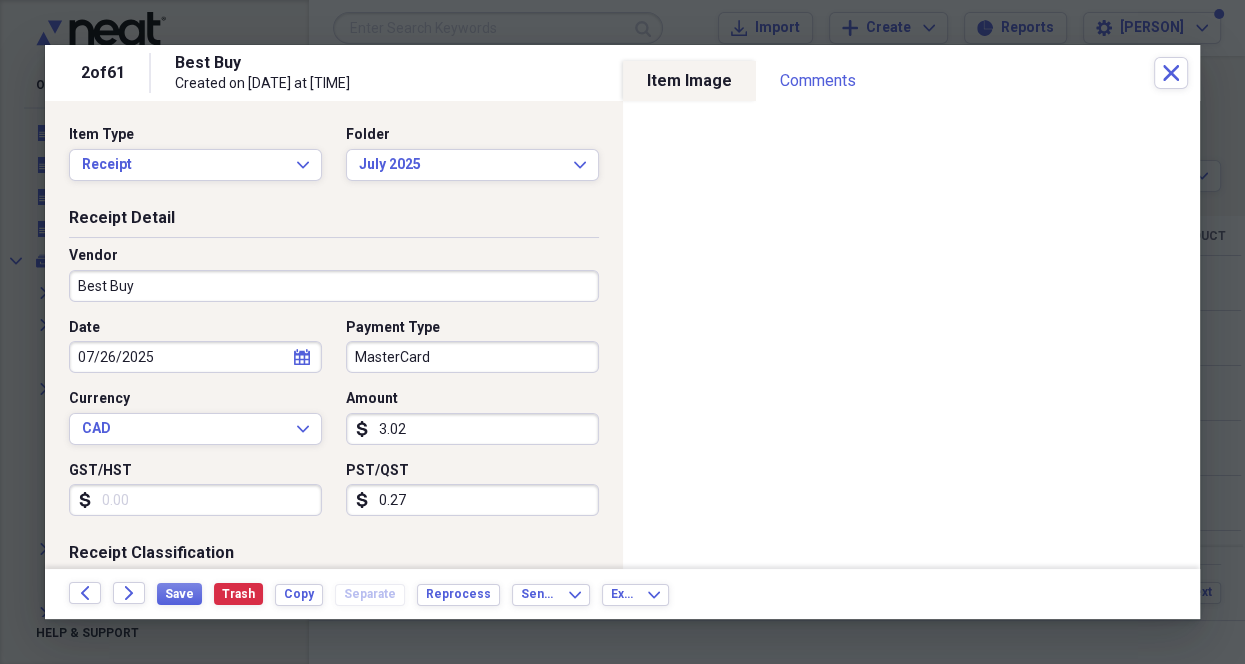 type on "30.23" 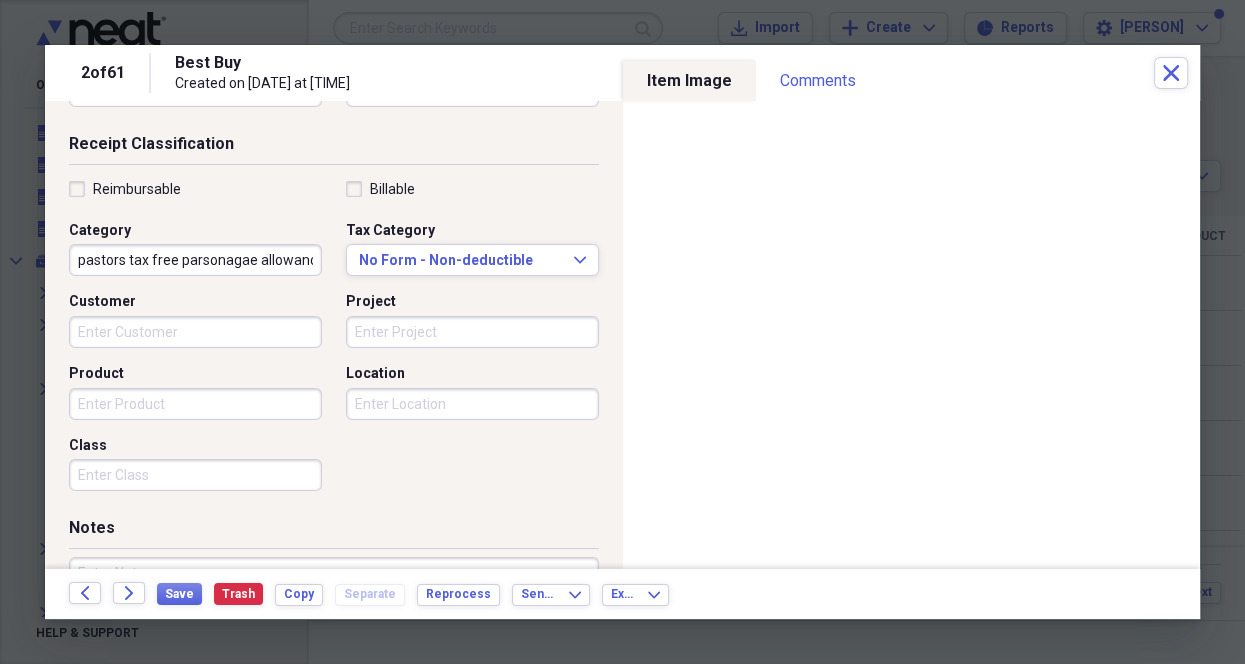 scroll, scrollTop: 428, scrollLeft: 0, axis: vertical 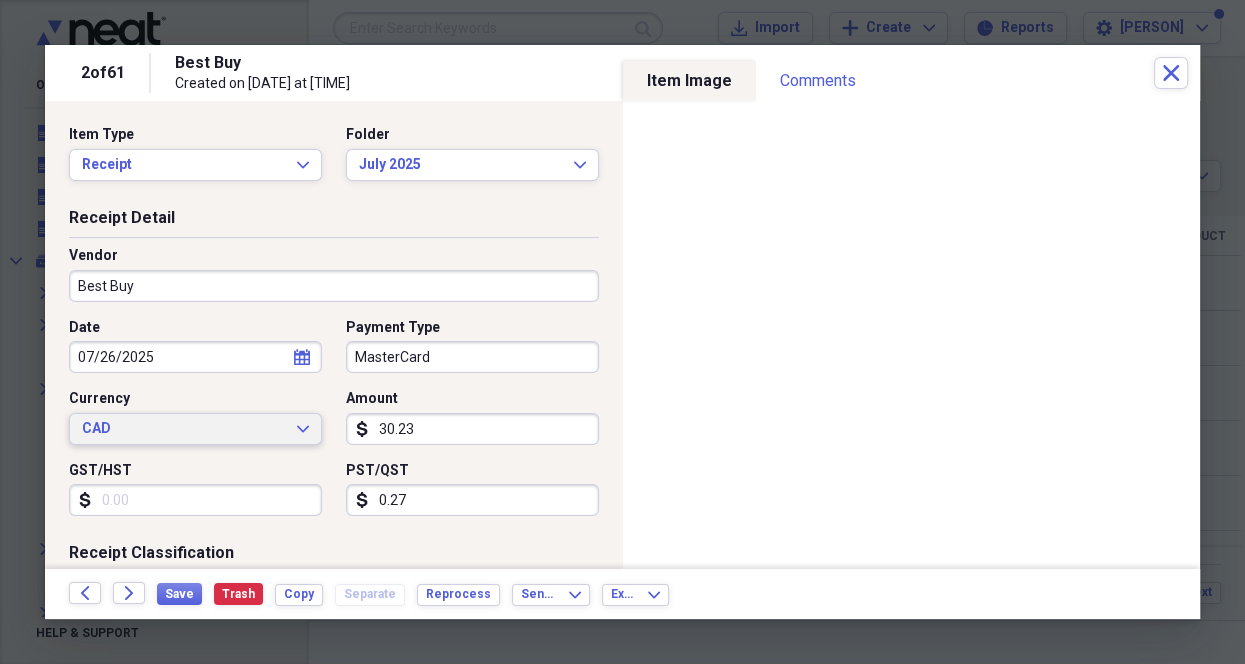 click on "CAD Expand" at bounding box center (195, 429) 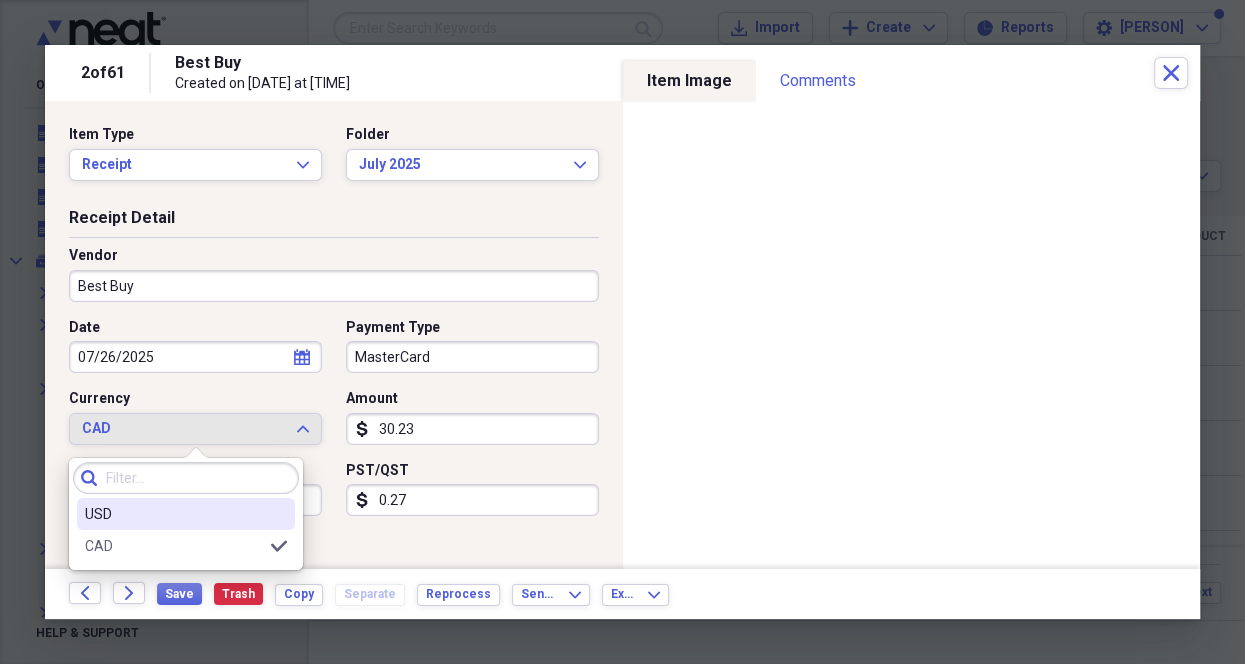 click on "USD" at bounding box center (174, 514) 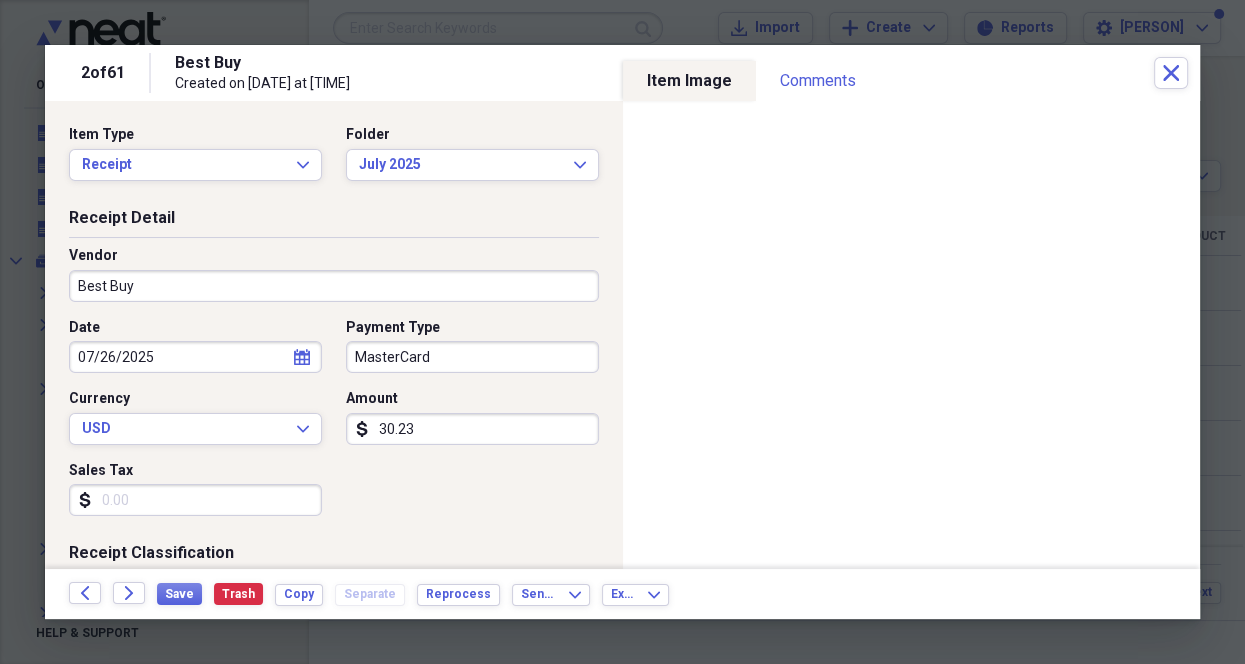 click on "Sales Tax" at bounding box center [195, 500] 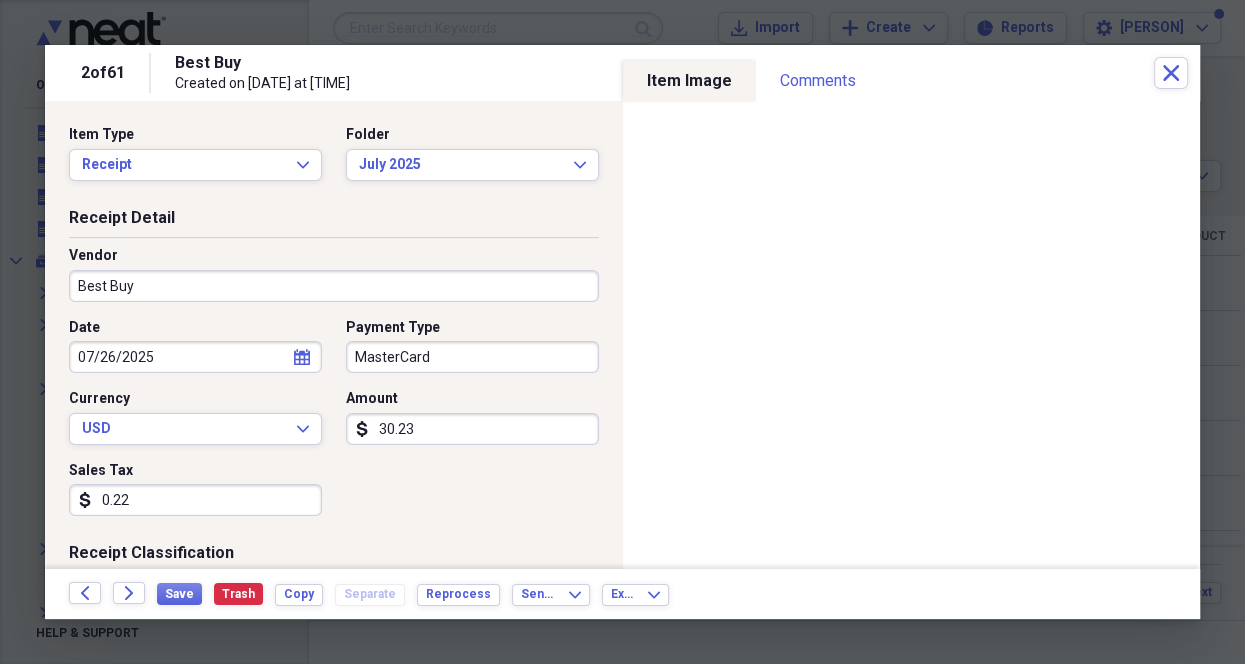type on "2.24" 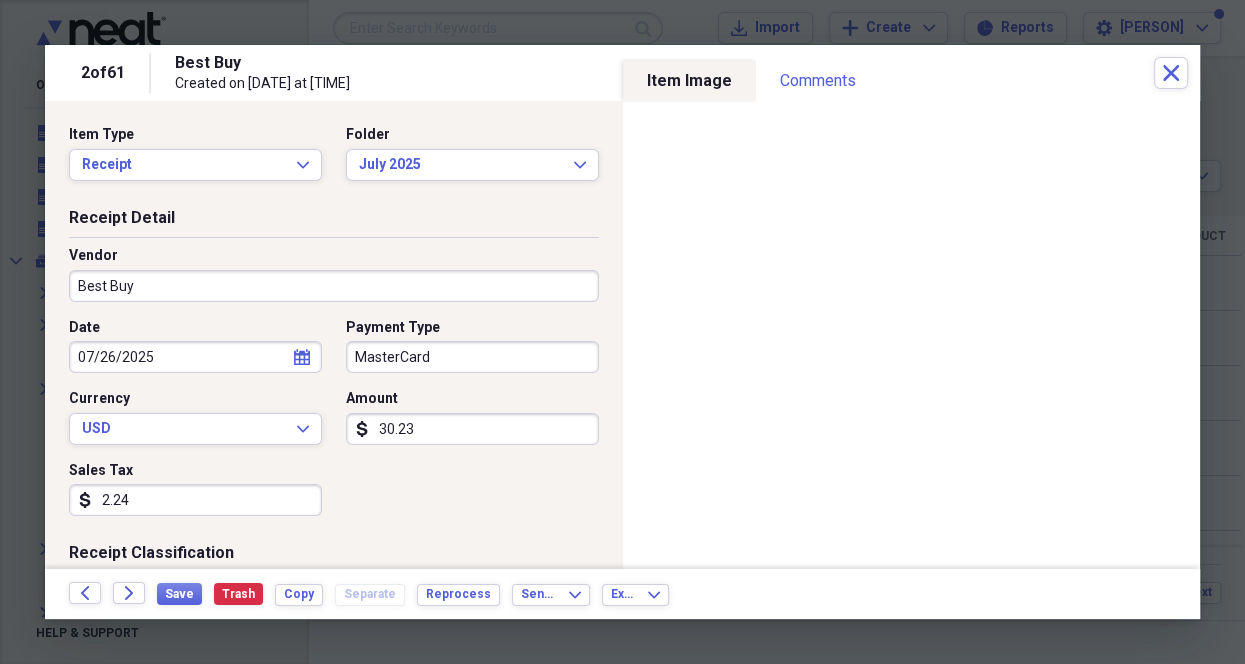 scroll, scrollTop: 4, scrollLeft: 0, axis: vertical 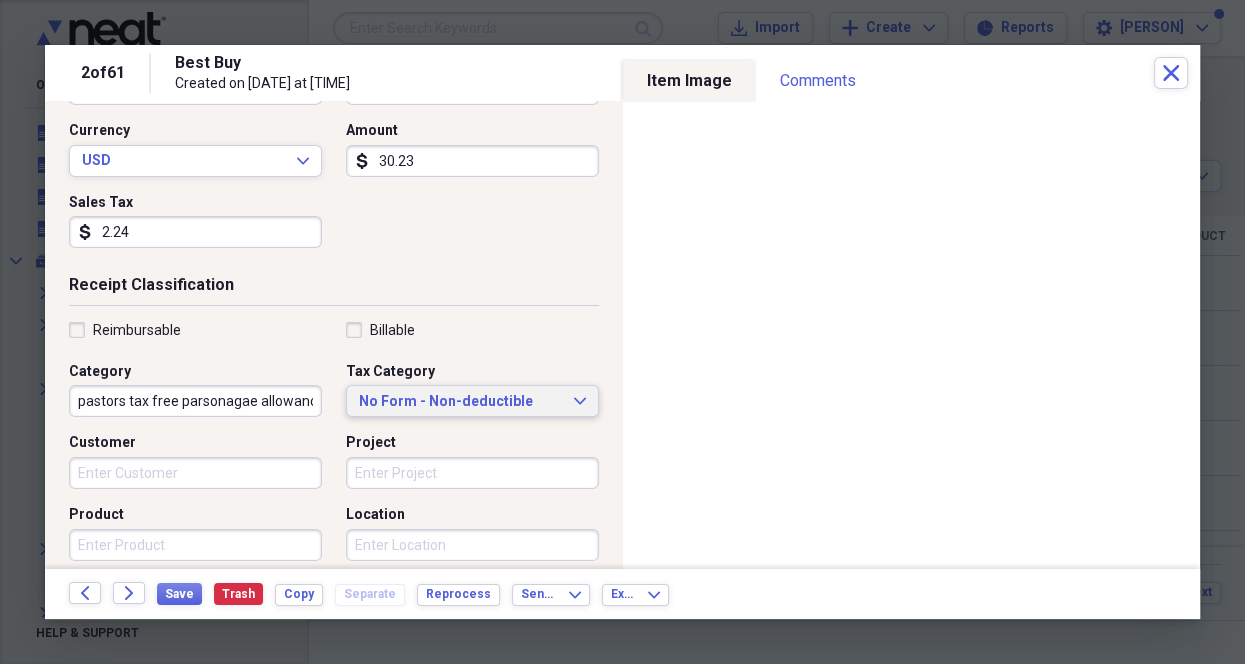 click 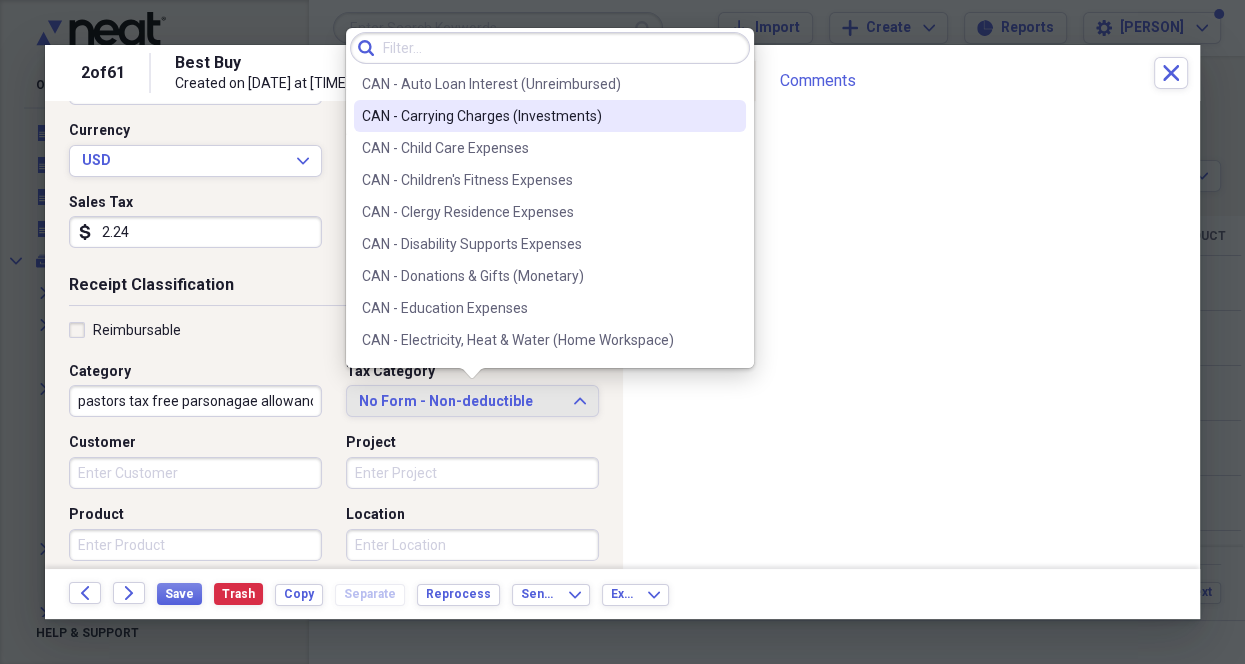 scroll, scrollTop: 224, scrollLeft: 0, axis: vertical 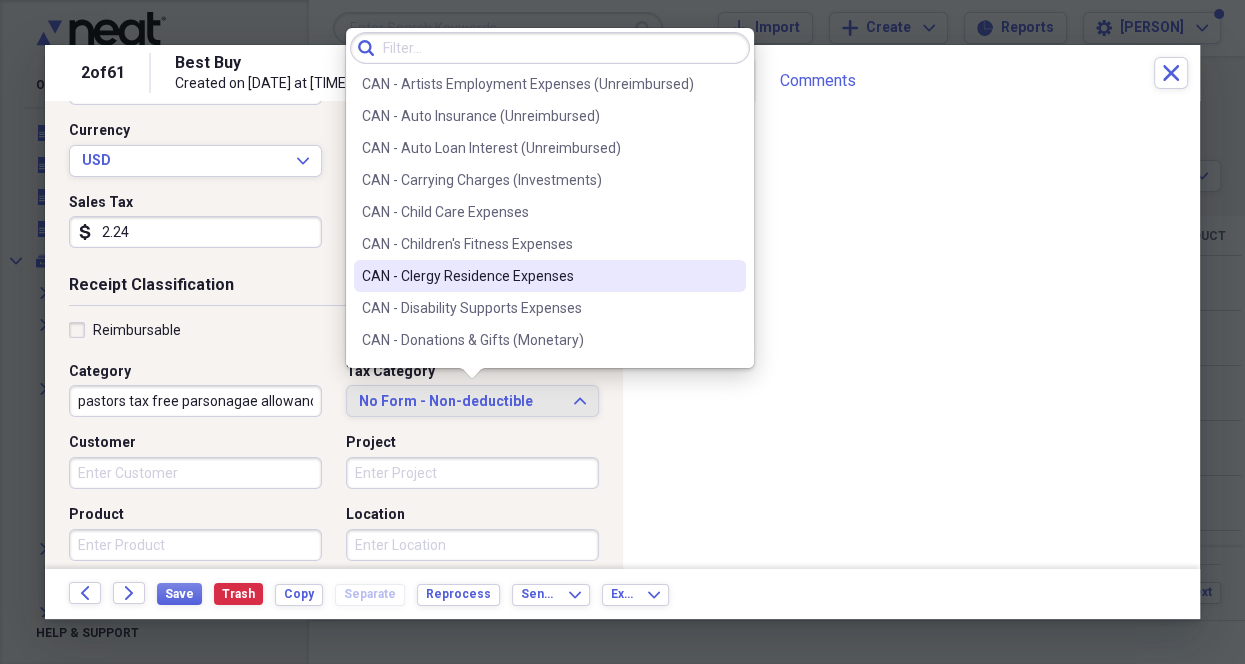click on "CAN - Clergy Residence Expenses" at bounding box center (538, 276) 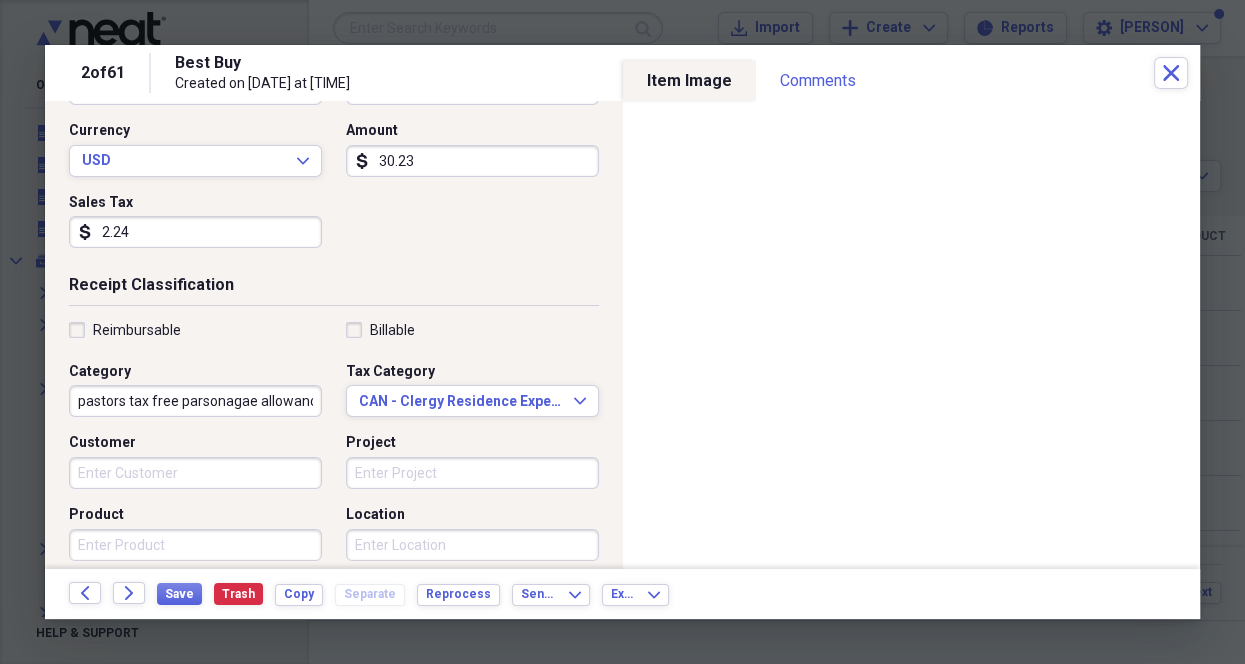 click on "Customer" at bounding box center [195, 473] 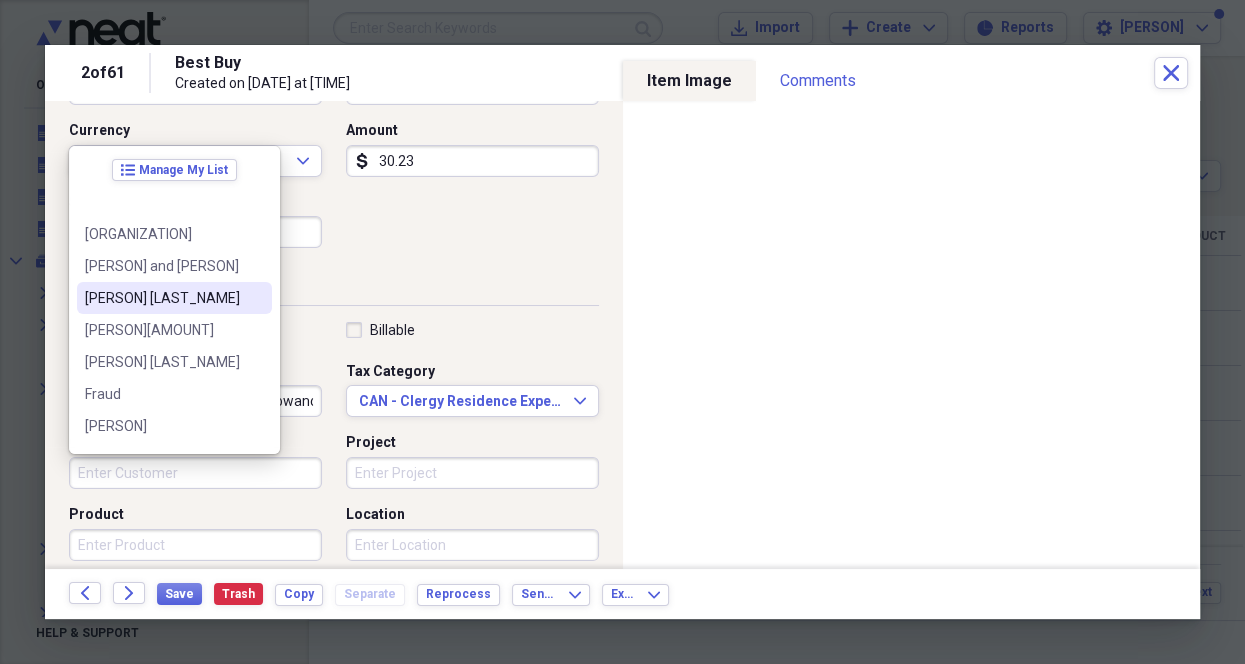 click on "[PERSON] [LAST_NAME]" at bounding box center [162, 298] 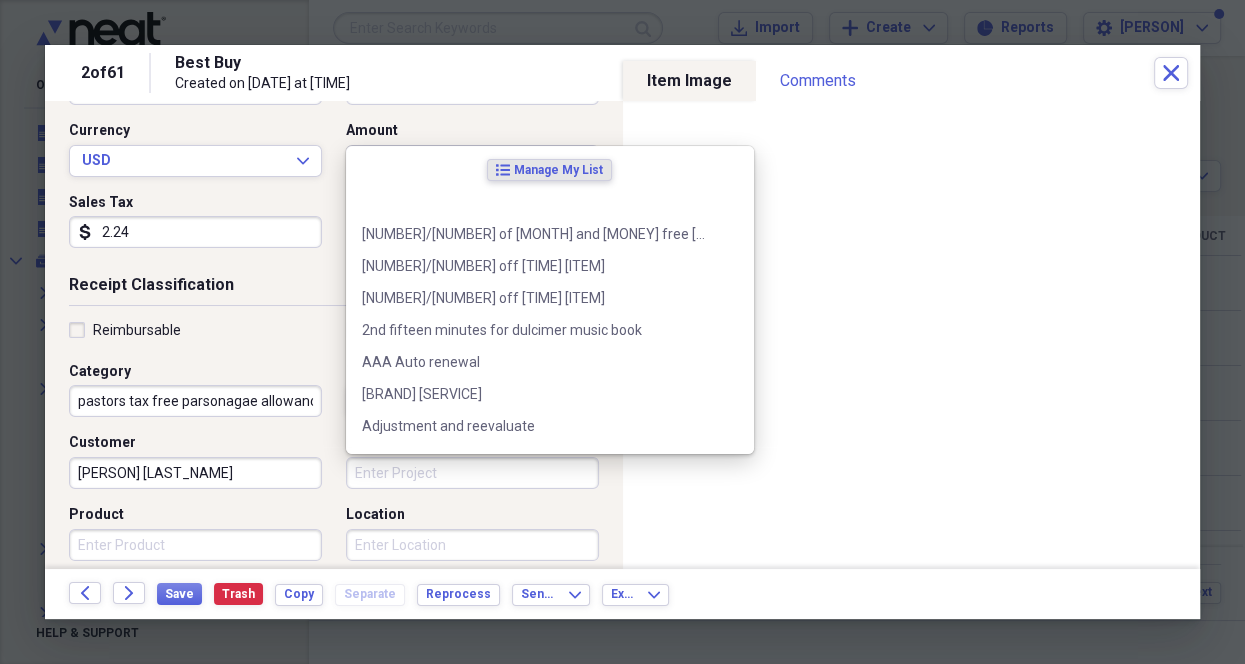 click on "Project" at bounding box center (472, 473) 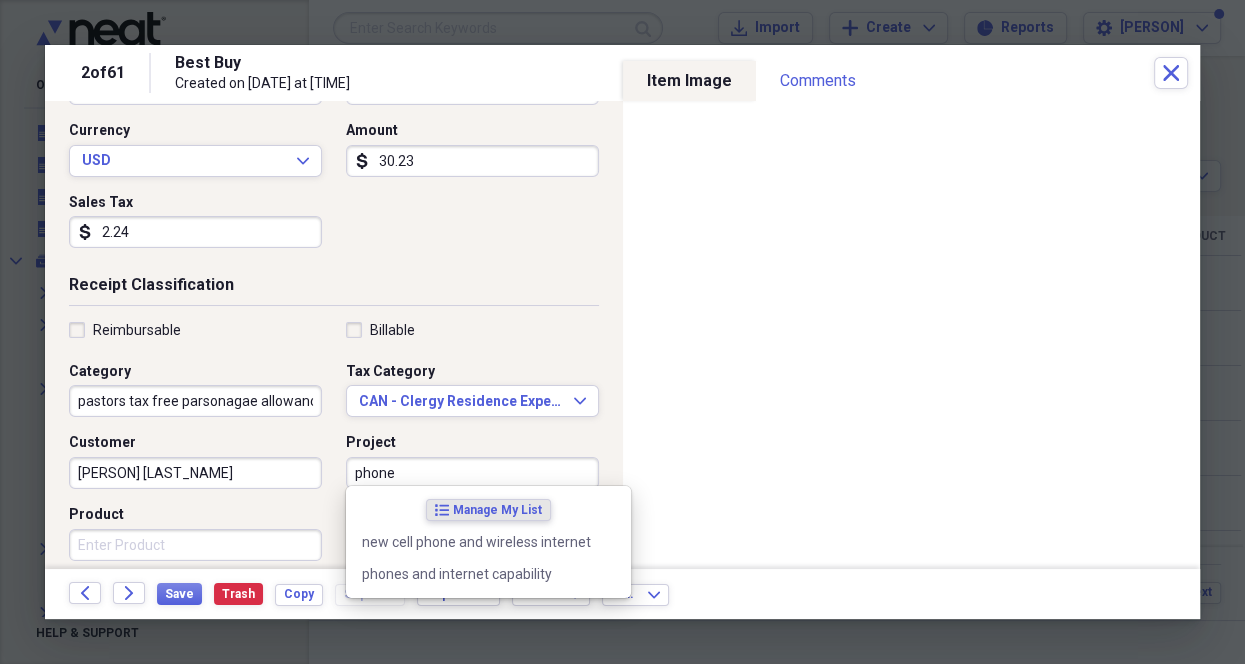 type on "phone" 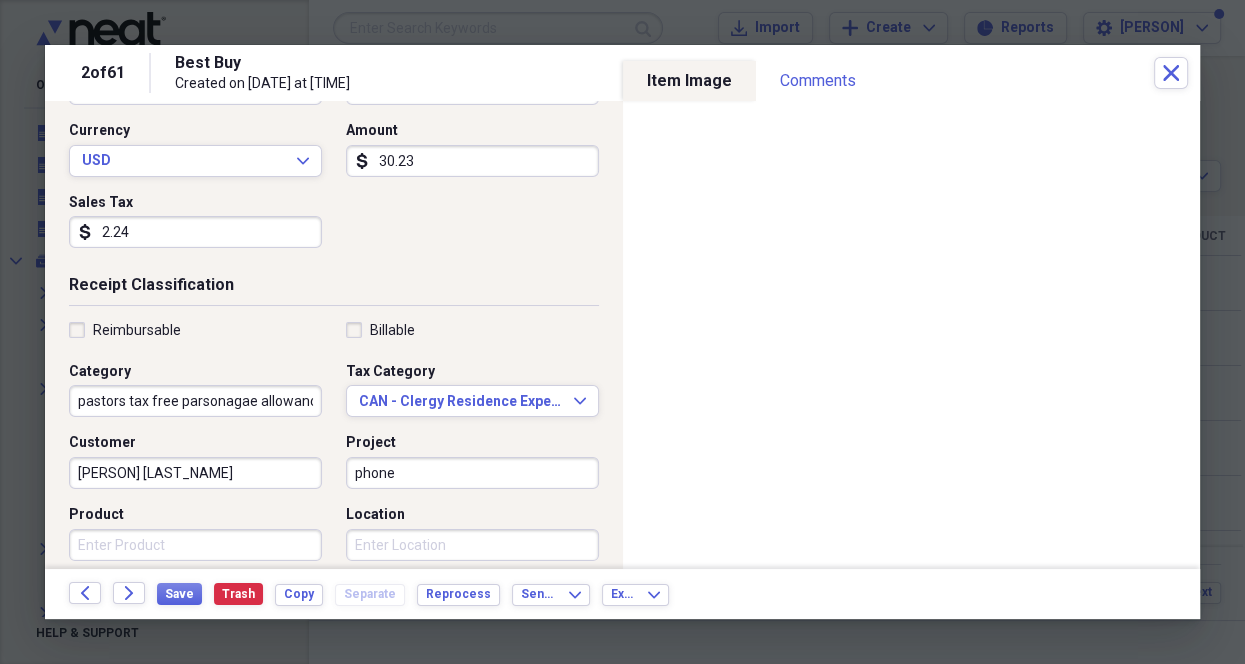 click on "Billable" at bounding box center (472, 330) 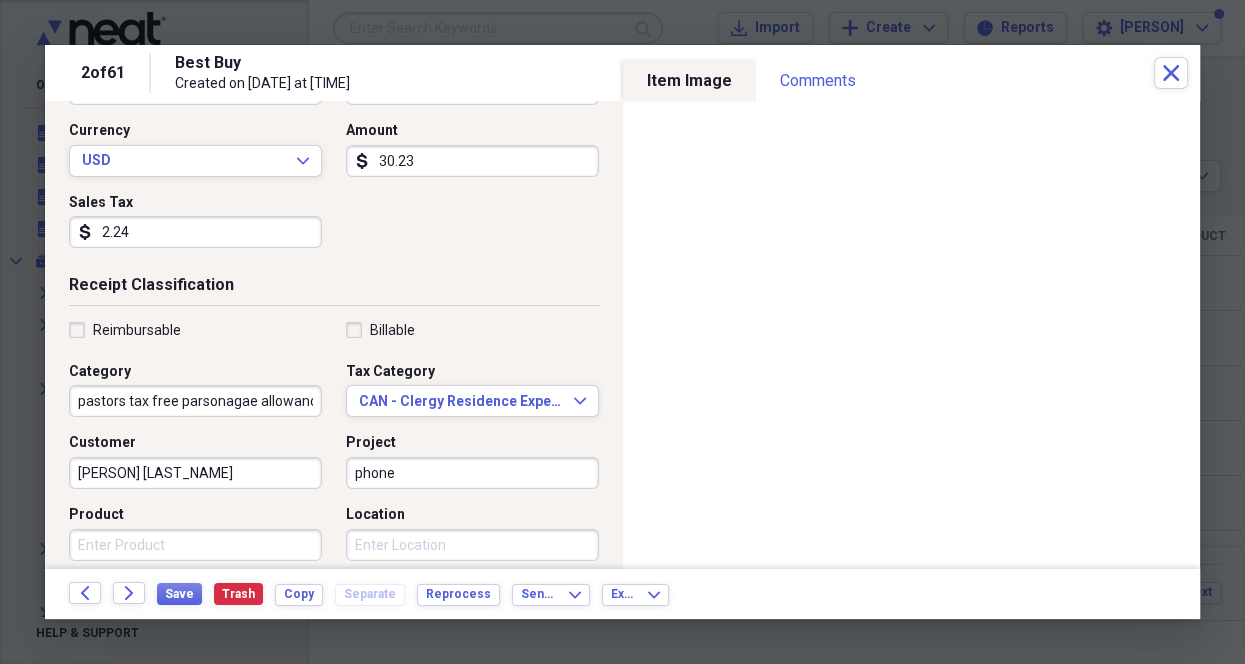 click on "Receipt Classification Reimbursable Billable Category pastors tax free parsonagae allowance expense Tax Category CAN - Clergy Residence Expenses Expand Customer [PERSON] [LAST_NAME] Project phone Product Location Class" at bounding box center (334, 466) 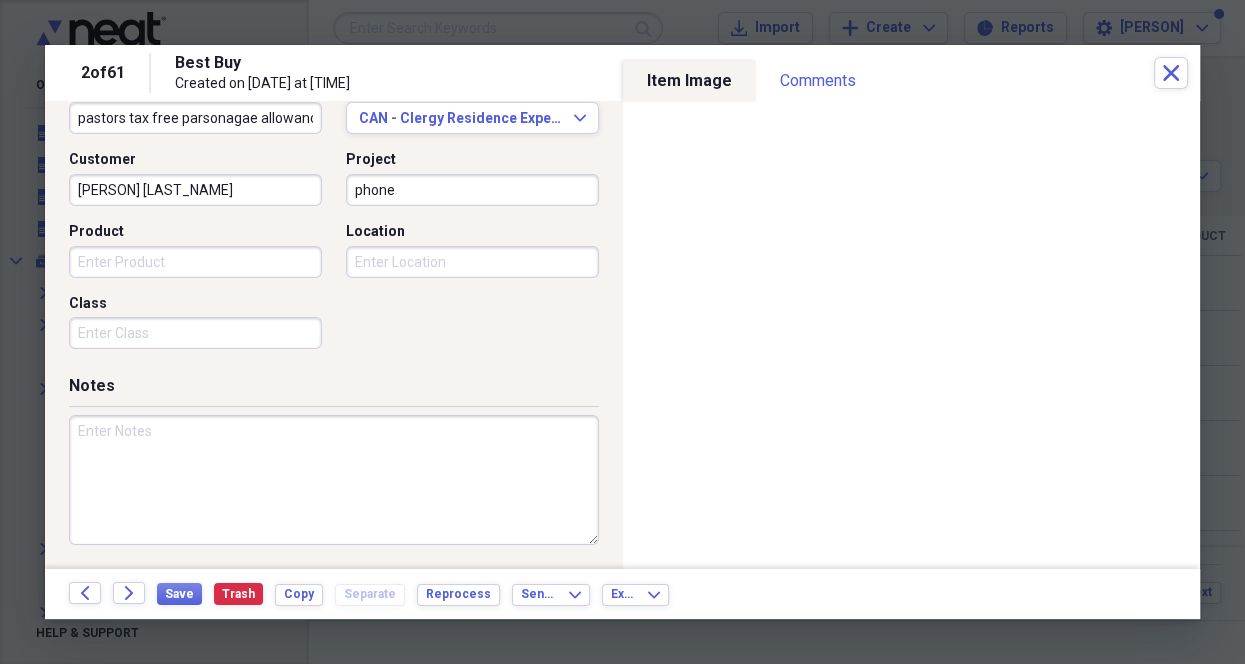scroll, scrollTop: 549, scrollLeft: 0, axis: vertical 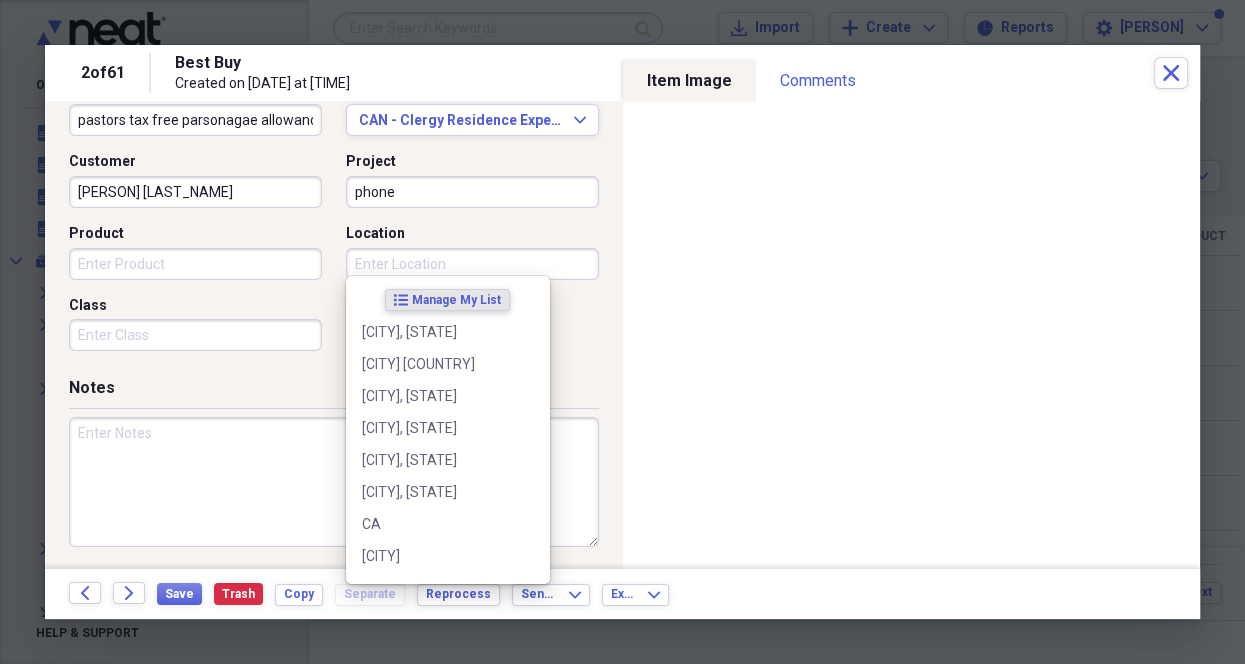 click on "Location" at bounding box center (472, 264) 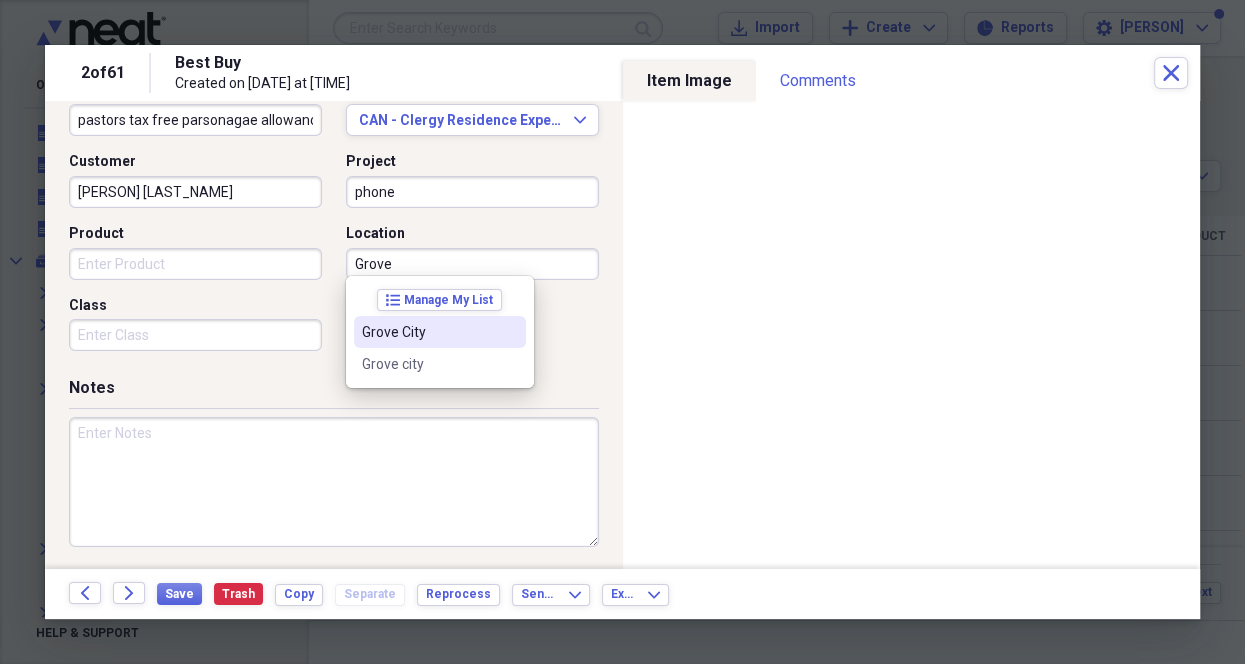 drag, startPoint x: 386, startPoint y: 321, endPoint x: 349, endPoint y: 324, distance: 37.12142 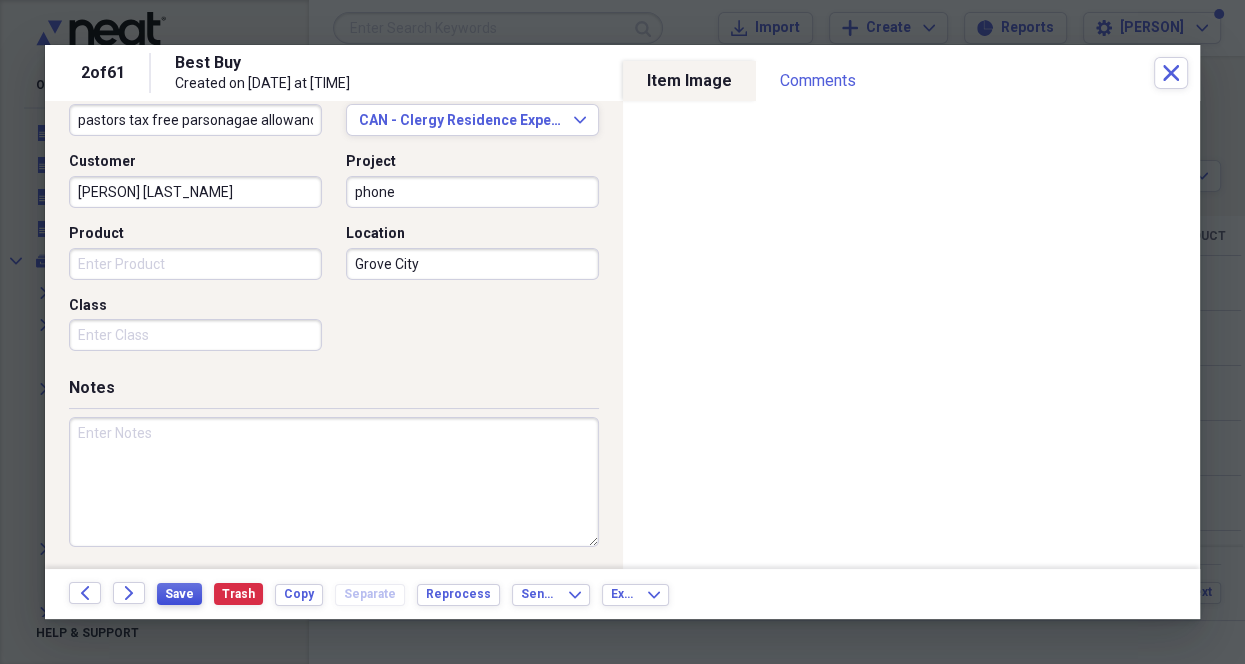 click on "Save" at bounding box center (179, 594) 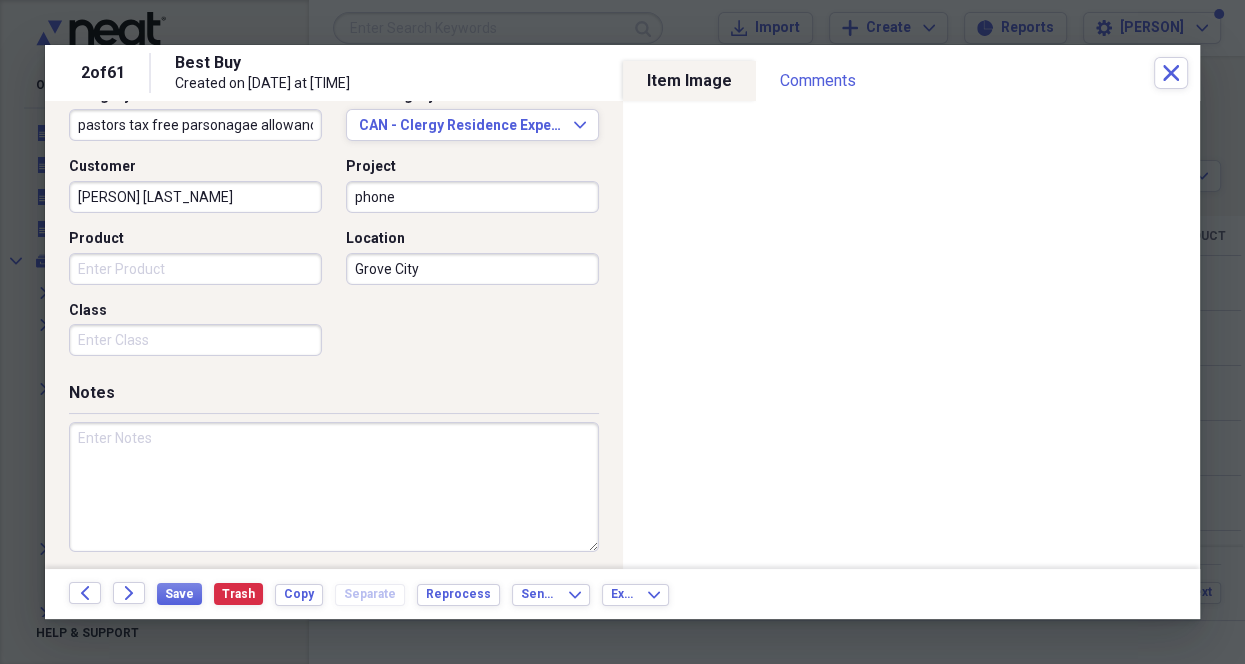 scroll, scrollTop: 542, scrollLeft: 0, axis: vertical 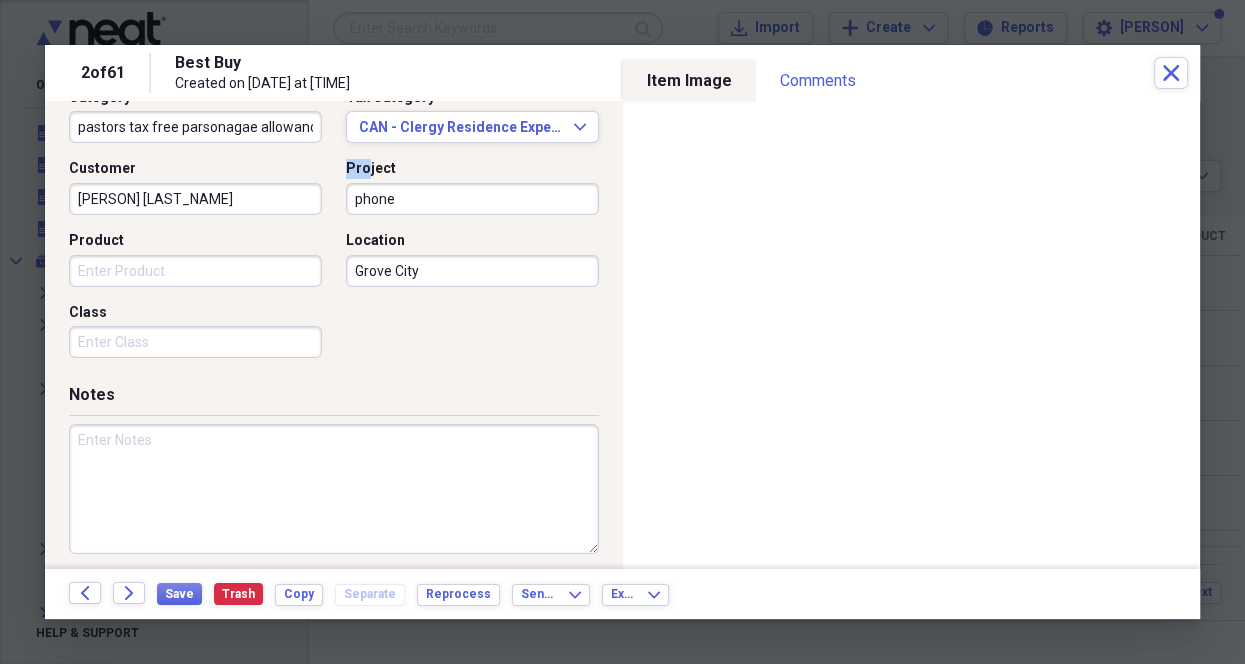 click on "Project phone" at bounding box center [466, 187] 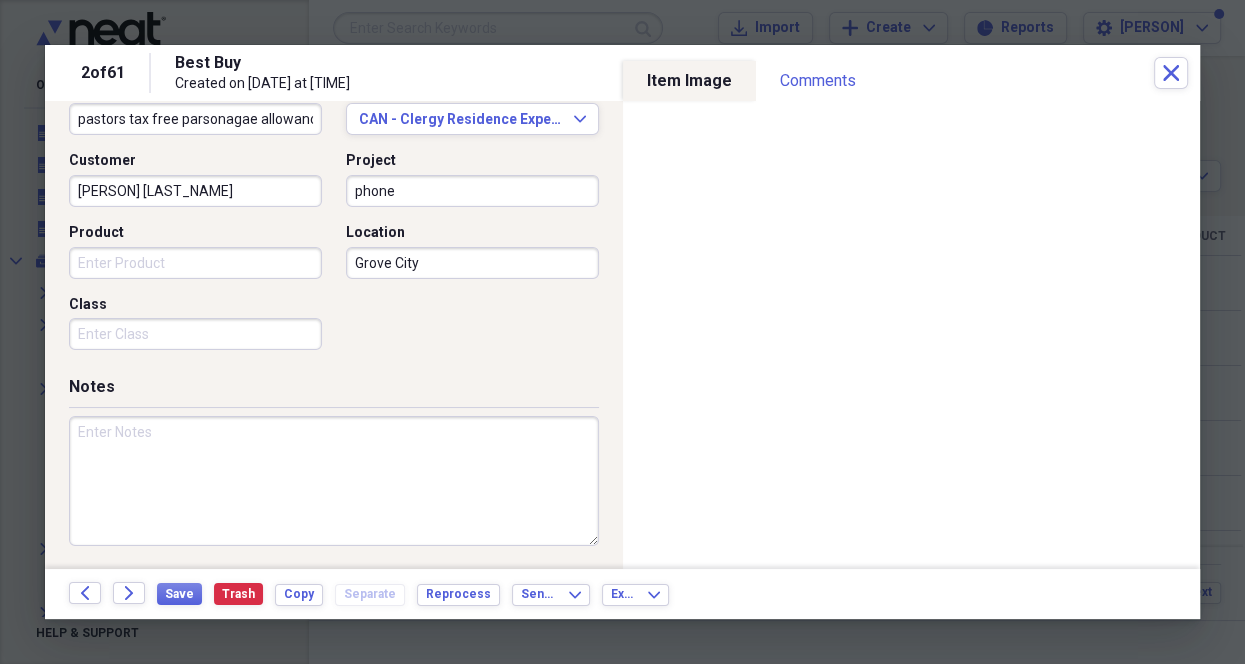 scroll, scrollTop: 549, scrollLeft: 0, axis: vertical 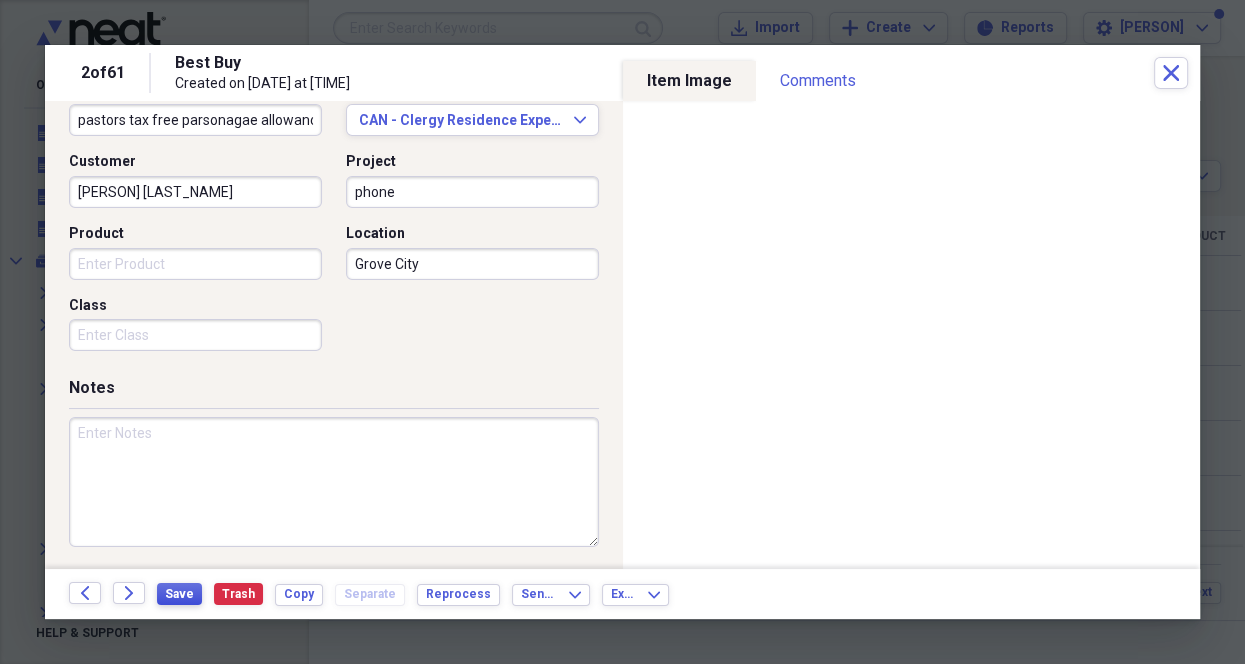 click on "Save" at bounding box center [179, 594] 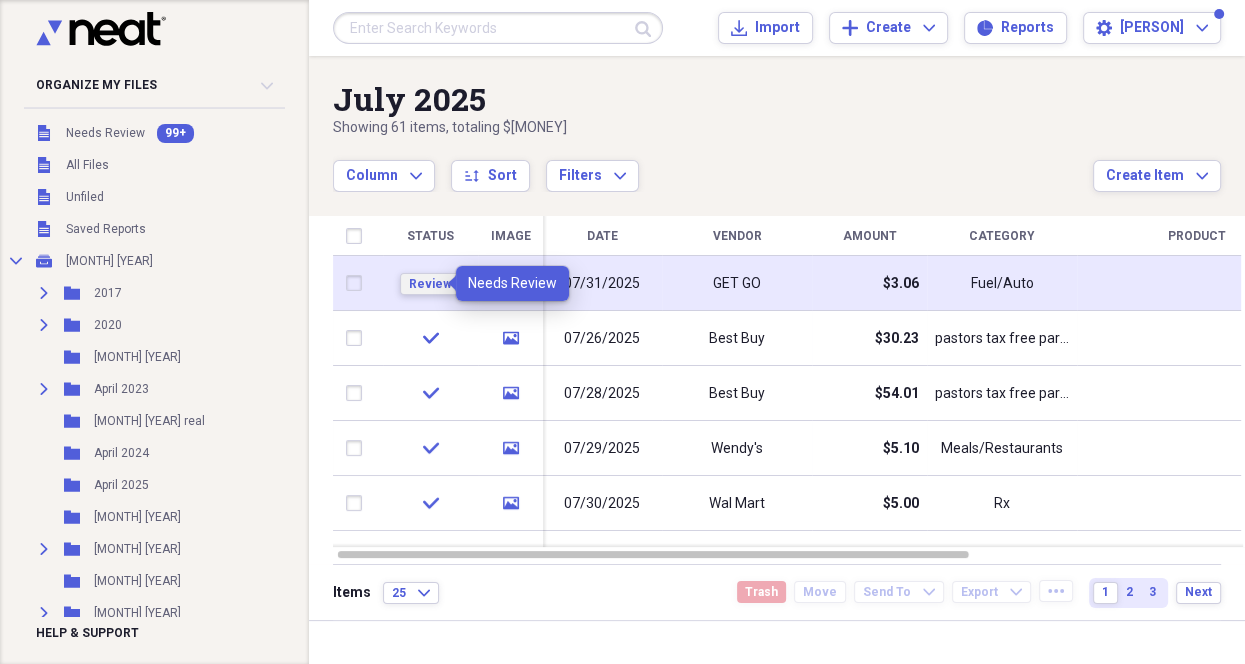click on "Review" at bounding box center [430, 284] 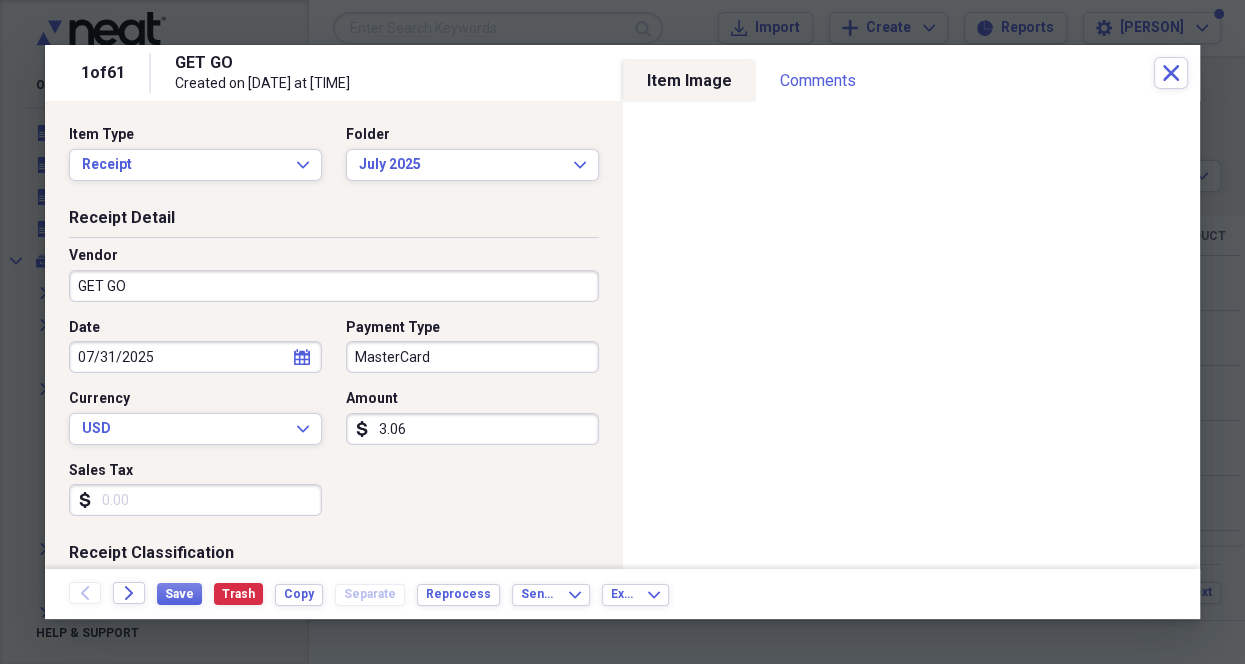 scroll, scrollTop: 2, scrollLeft: 0, axis: vertical 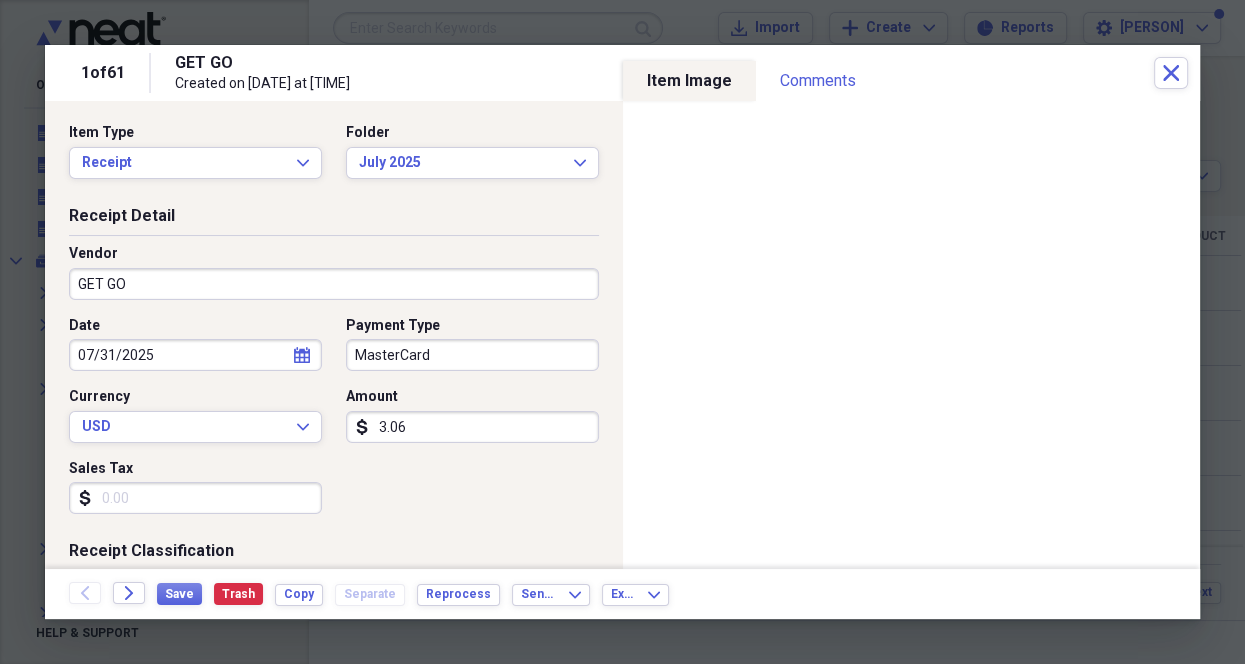 click on "3.06" at bounding box center [472, 427] 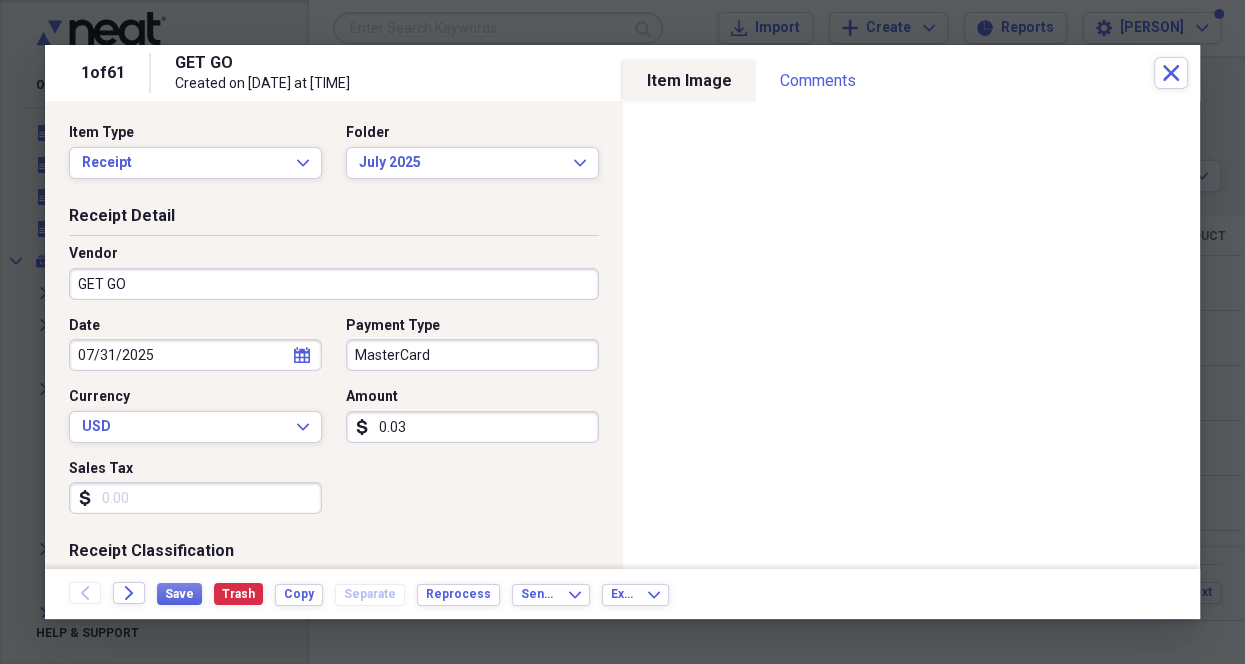 type on "0.03" 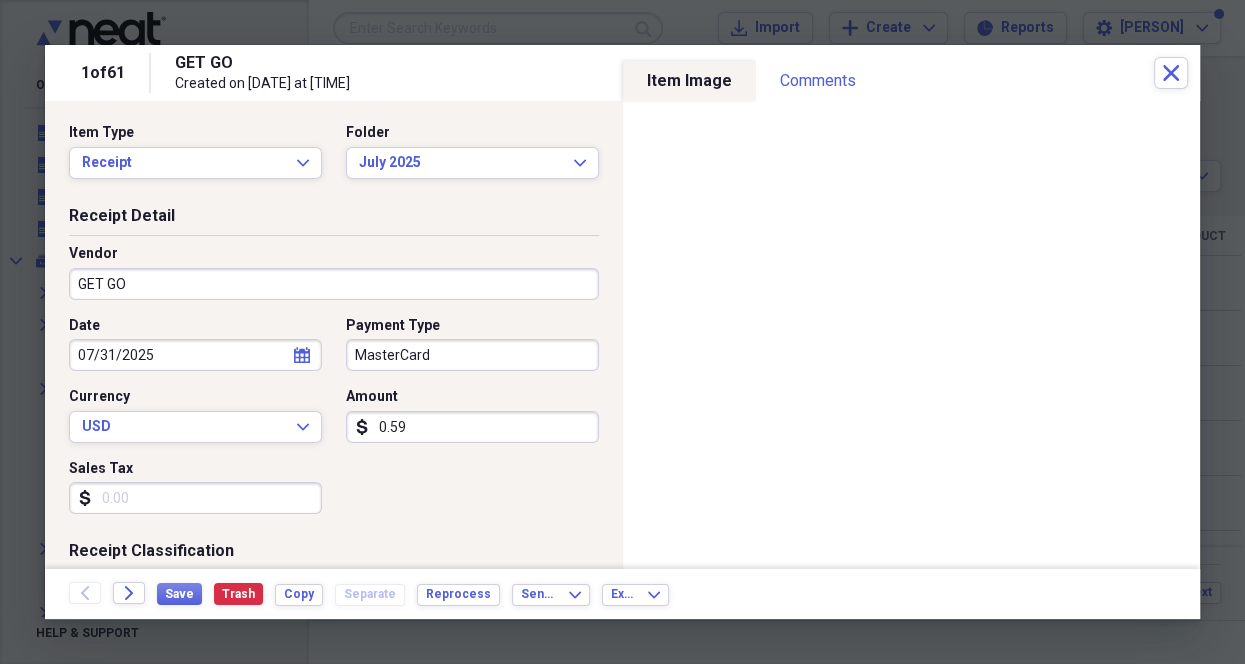 type on "5.93" 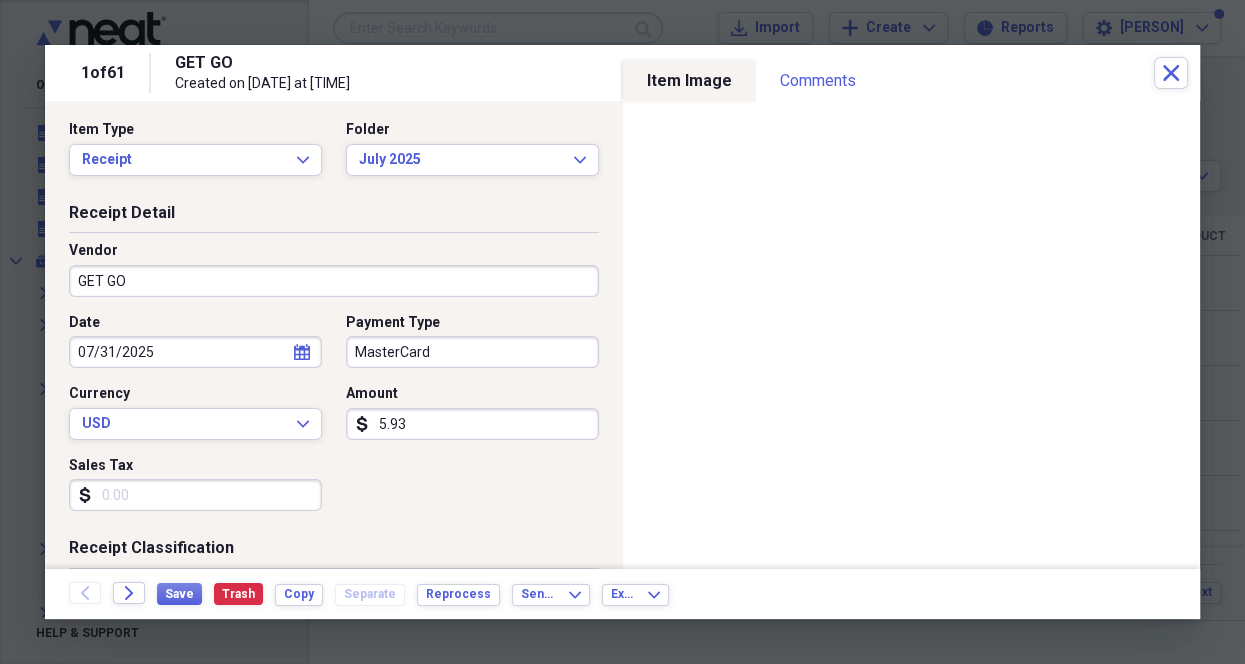 scroll, scrollTop: 0, scrollLeft: 0, axis: both 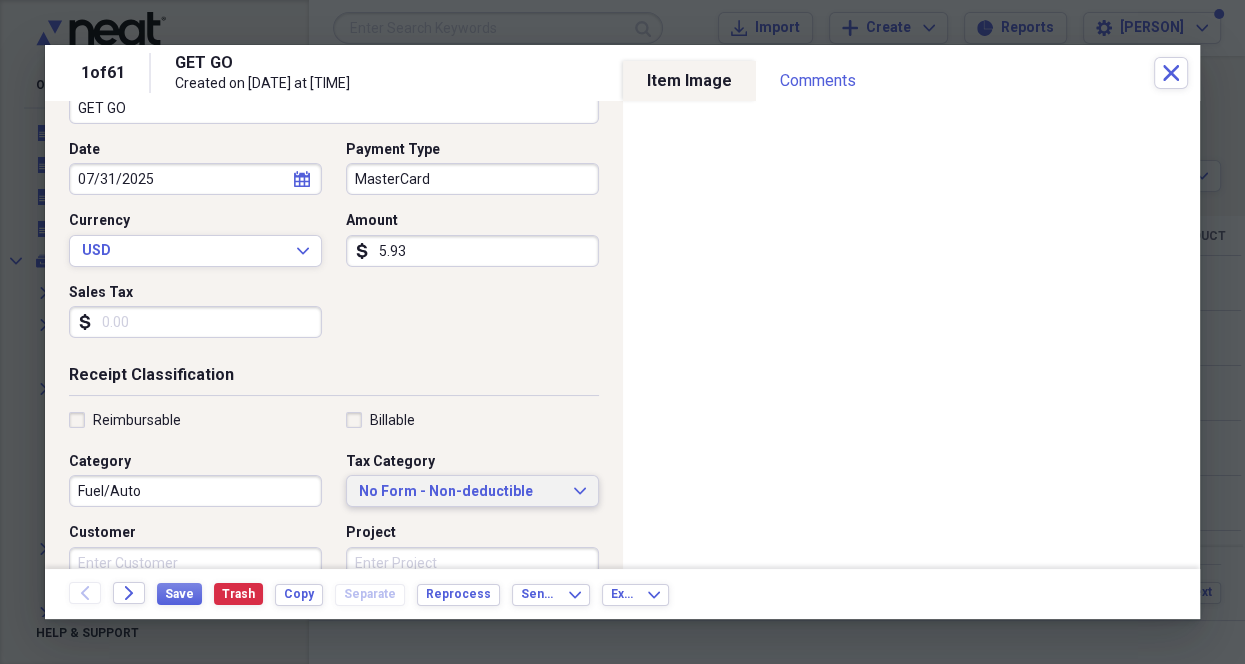 click on "Expand" 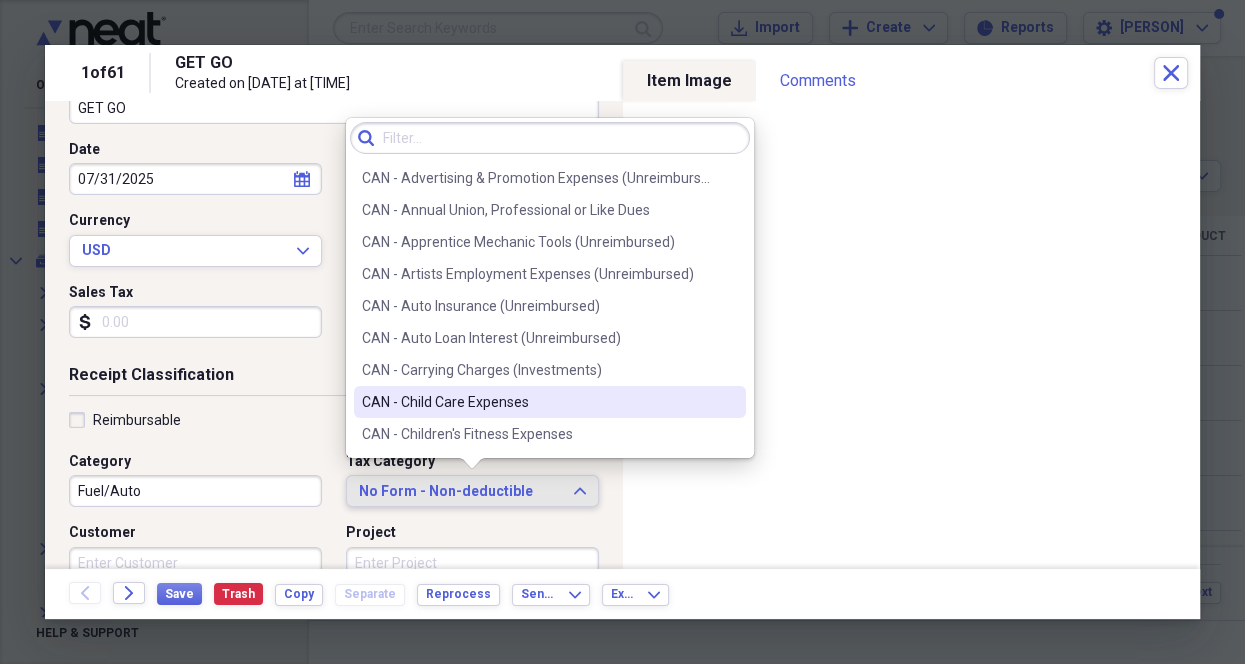 scroll, scrollTop: 156, scrollLeft: 0, axis: vertical 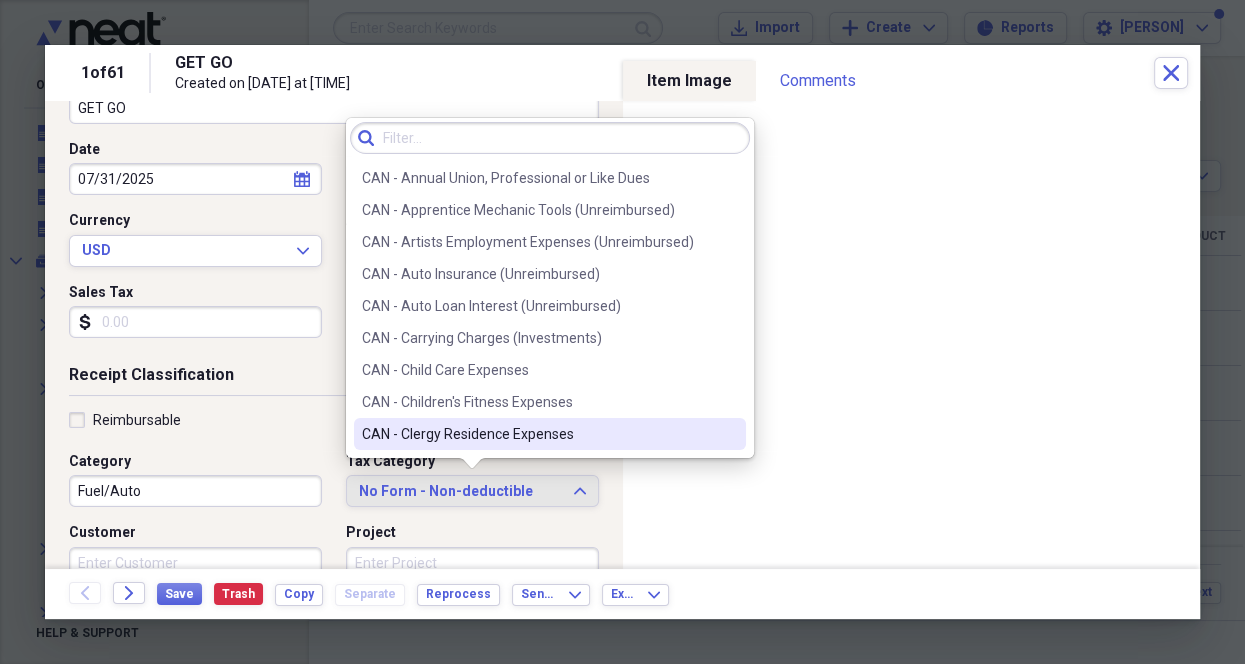 click on "CAN - Clergy Residence Expenses" at bounding box center [538, 434] 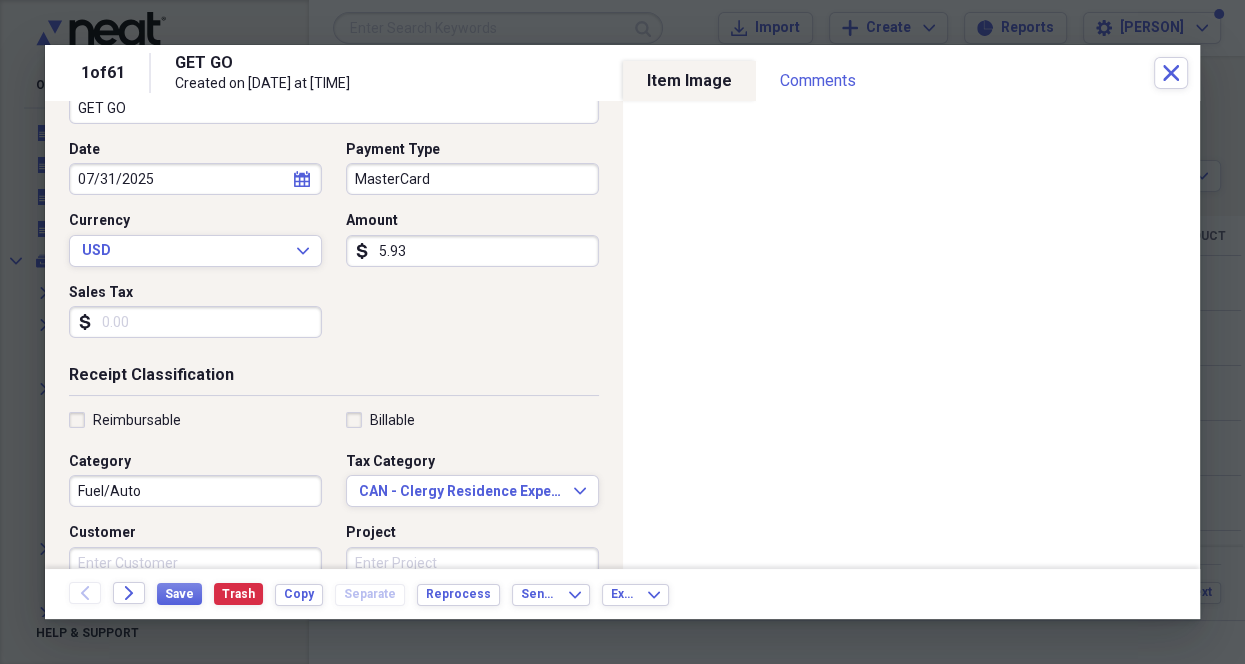 drag, startPoint x: 402, startPoint y: 561, endPoint x: 392, endPoint y: 563, distance: 10.198039 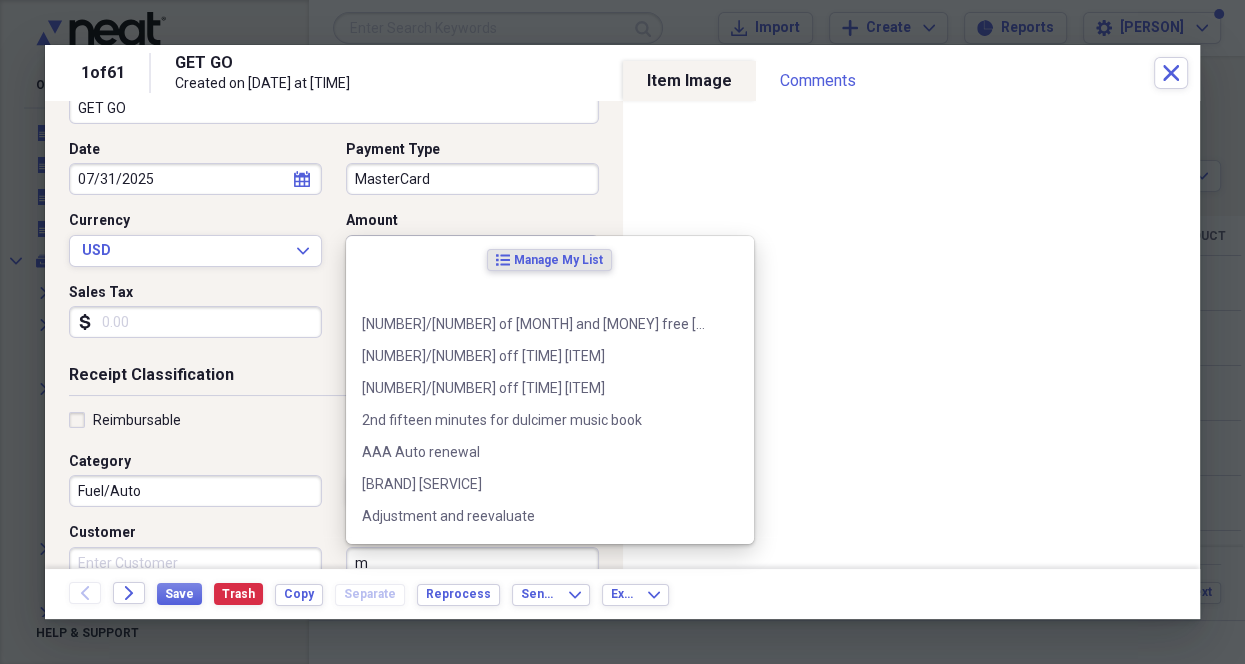 scroll, scrollTop: 179, scrollLeft: 0, axis: vertical 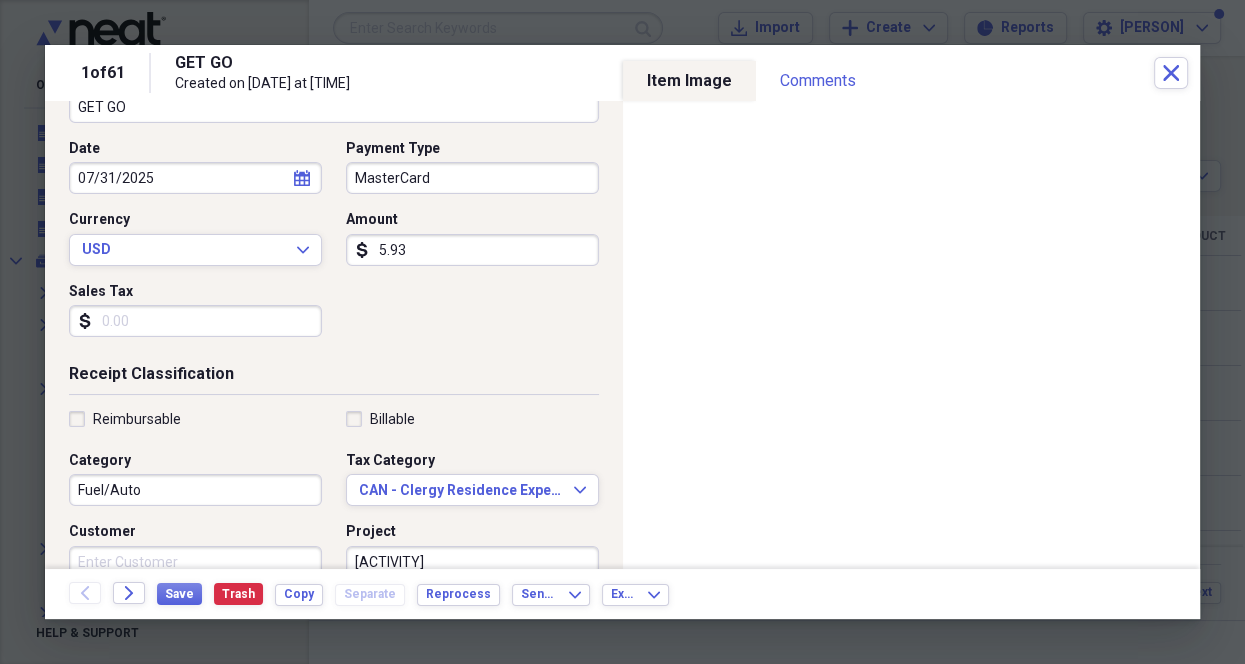 type on "[ACTIVITY]" 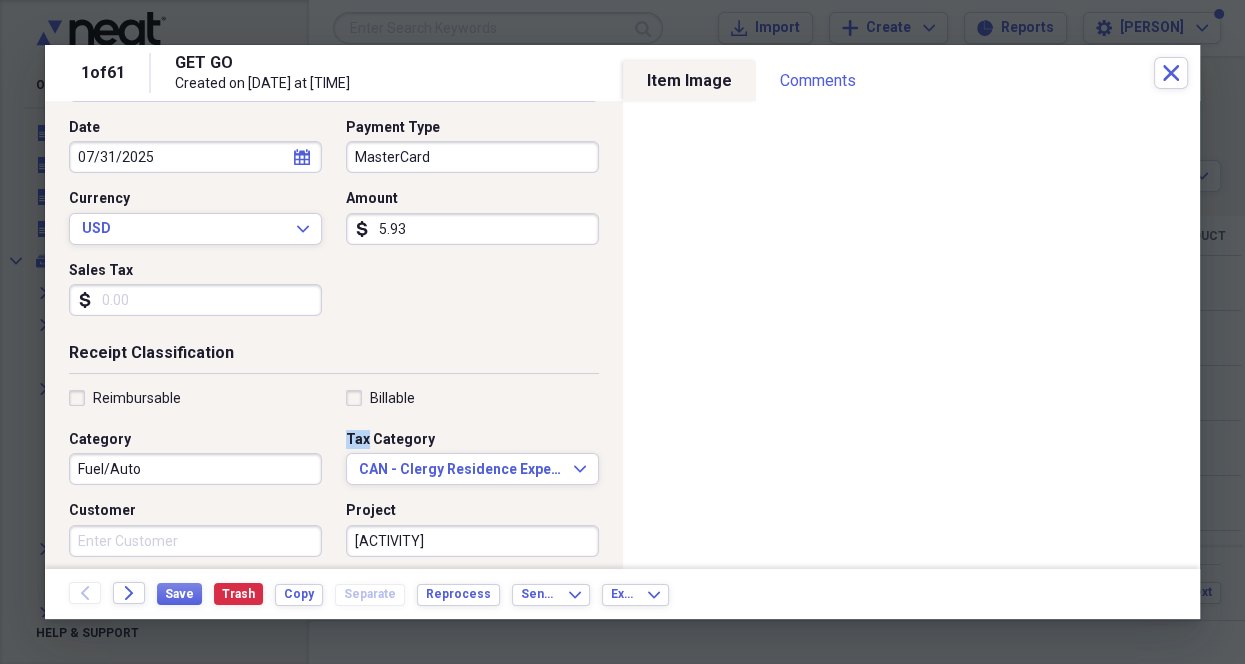 click on "Receipt Classification Reimbursable Billable Category Fuel/Auto Tax Category CAN - Clergy Residence Expenses Expand Customer Project mowing Product Location Class" at bounding box center (334, 534) 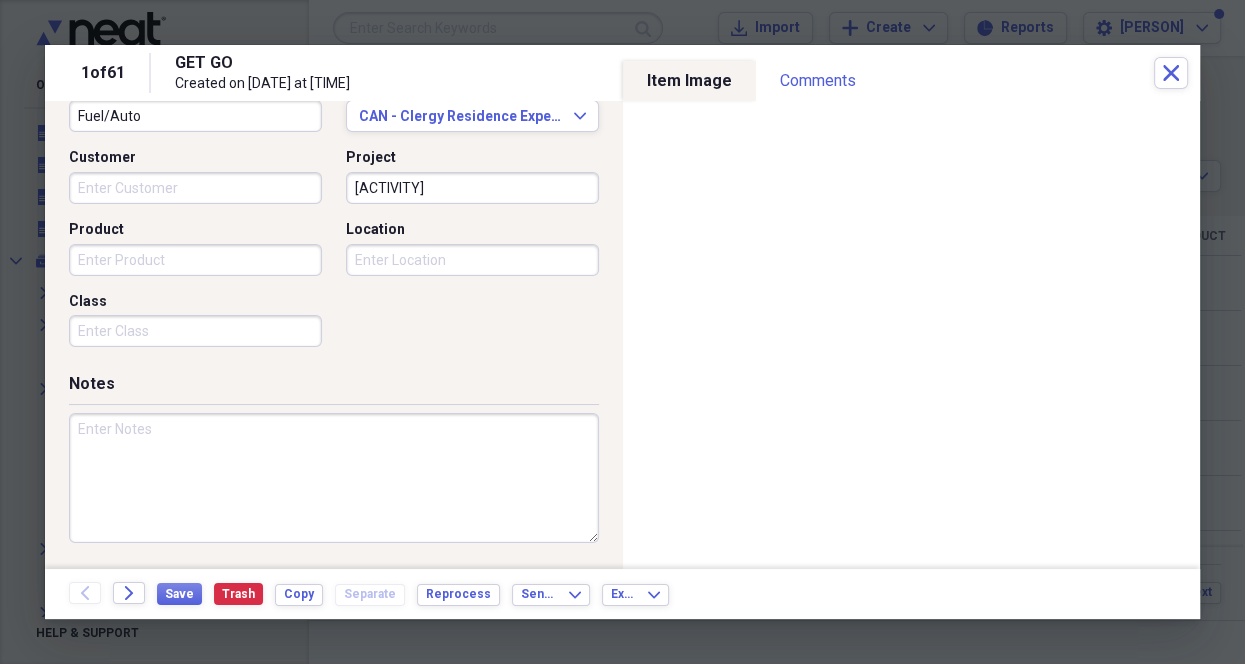 scroll, scrollTop: 549, scrollLeft: 0, axis: vertical 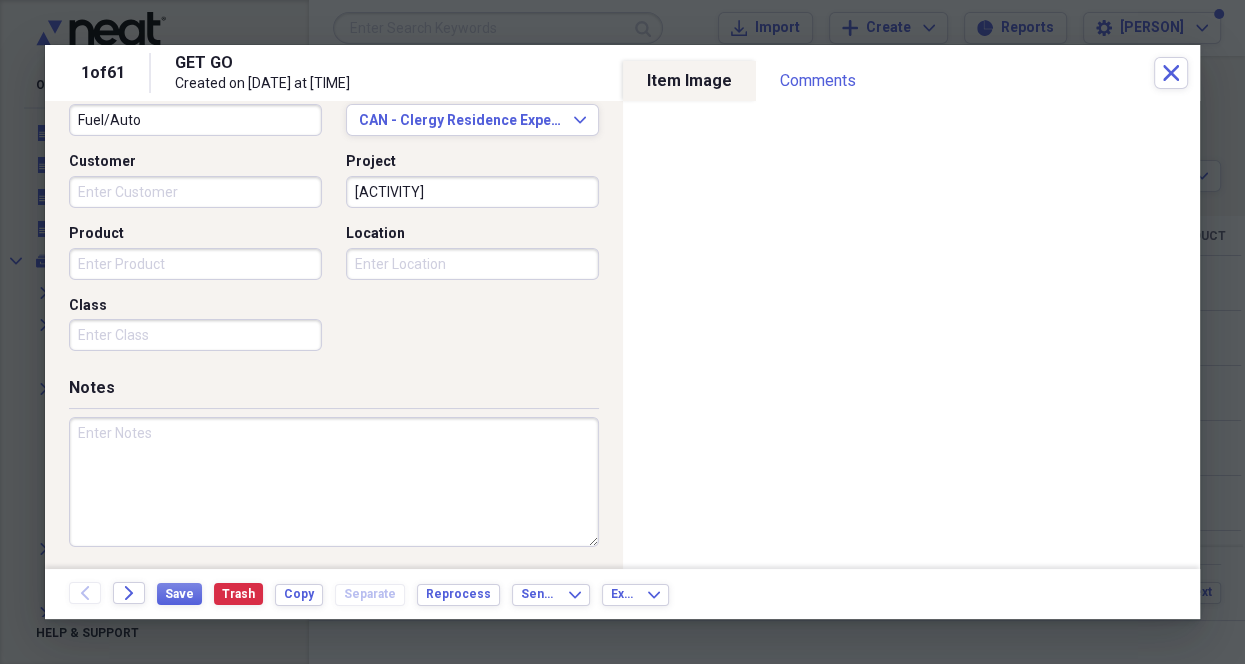 click on "Customer" at bounding box center (195, 192) 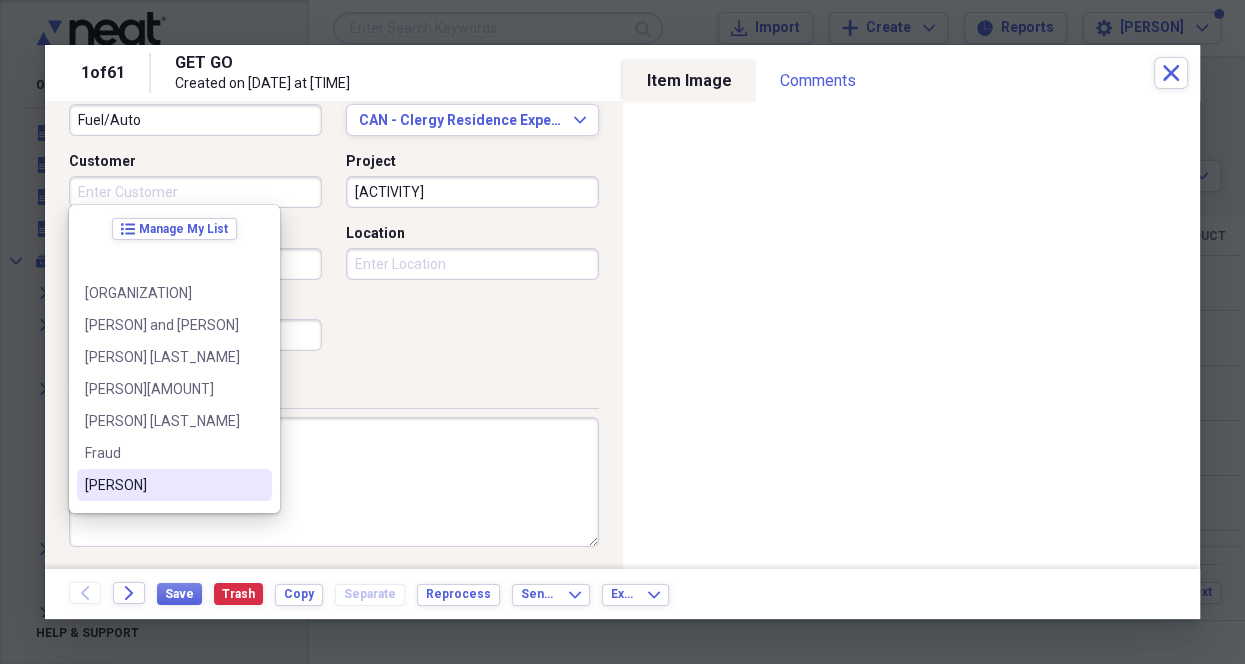 scroll, scrollTop: 60, scrollLeft: 0, axis: vertical 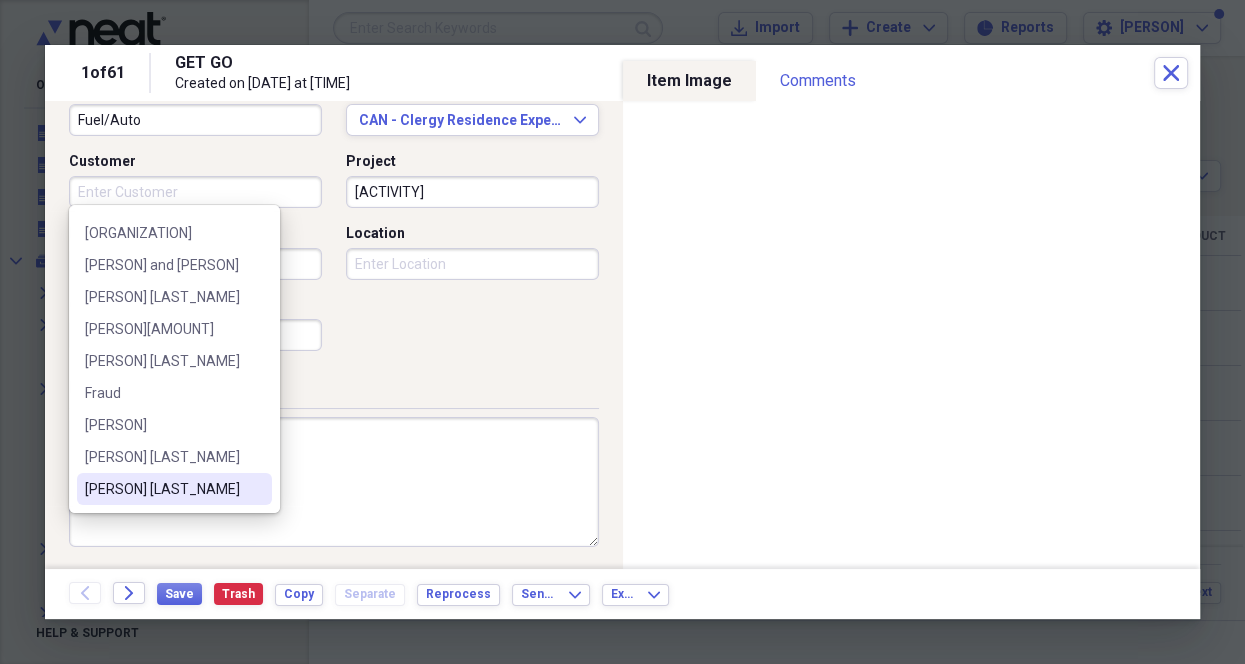 click on "[PERSON] [LAST_NAME]" at bounding box center (174, 489) 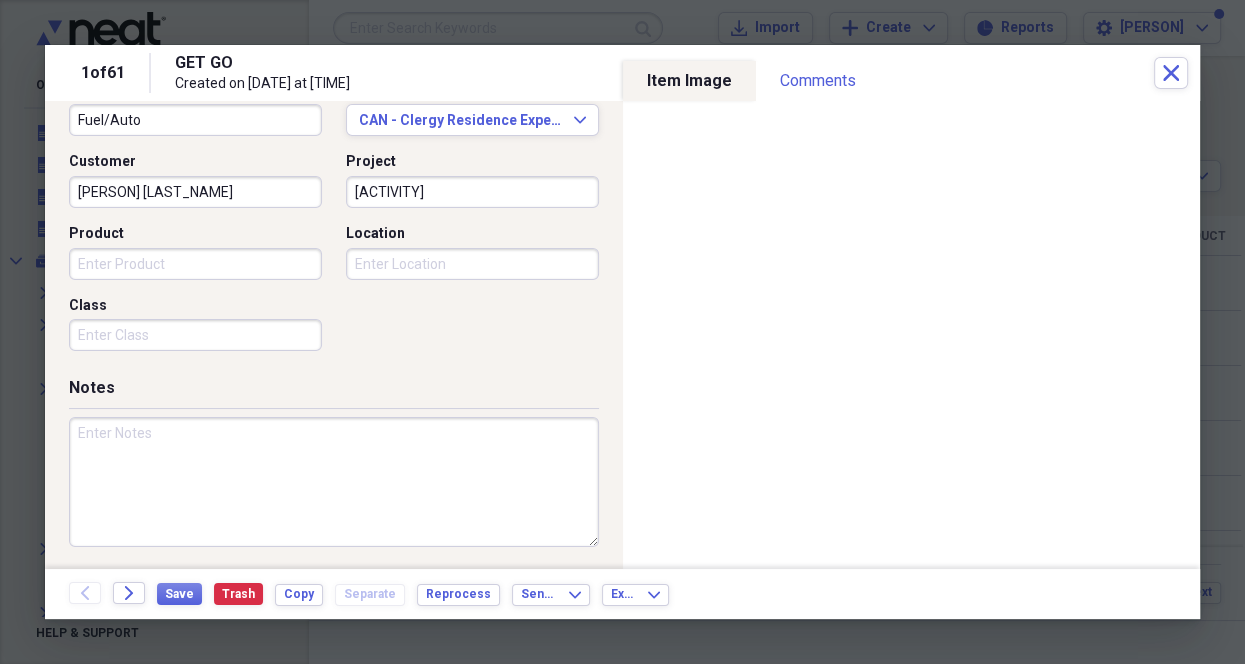 drag, startPoint x: 356, startPoint y: 265, endPoint x: 328, endPoint y: 265, distance: 28 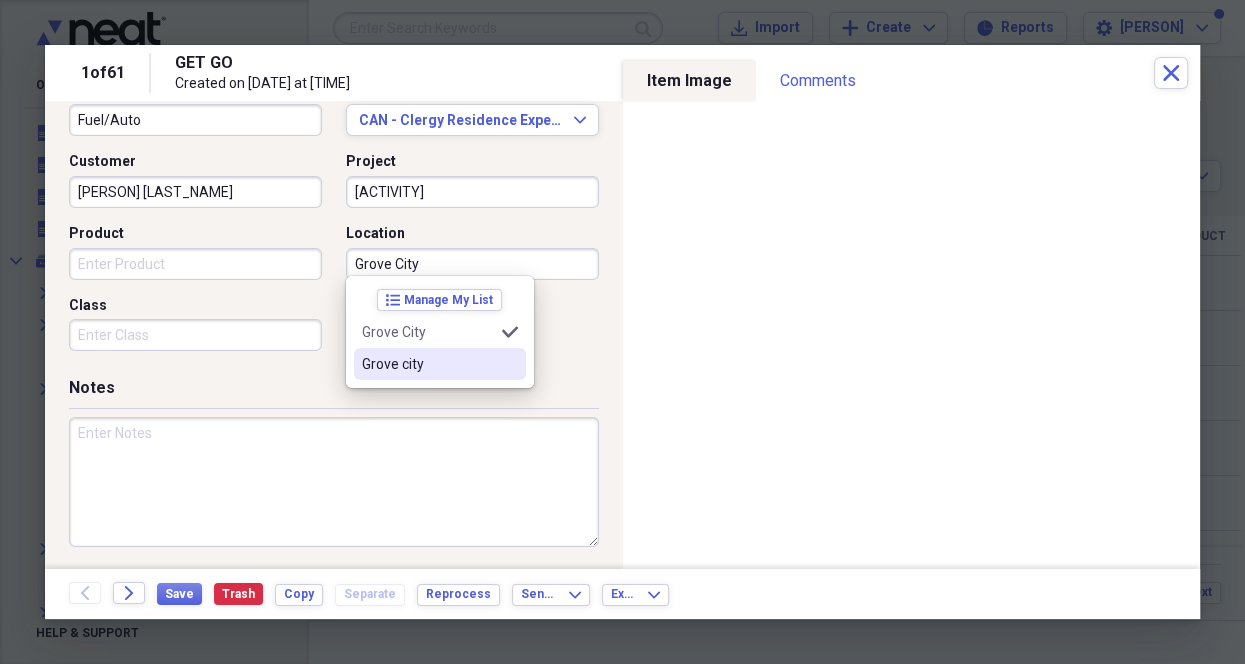 type on "Grove City" 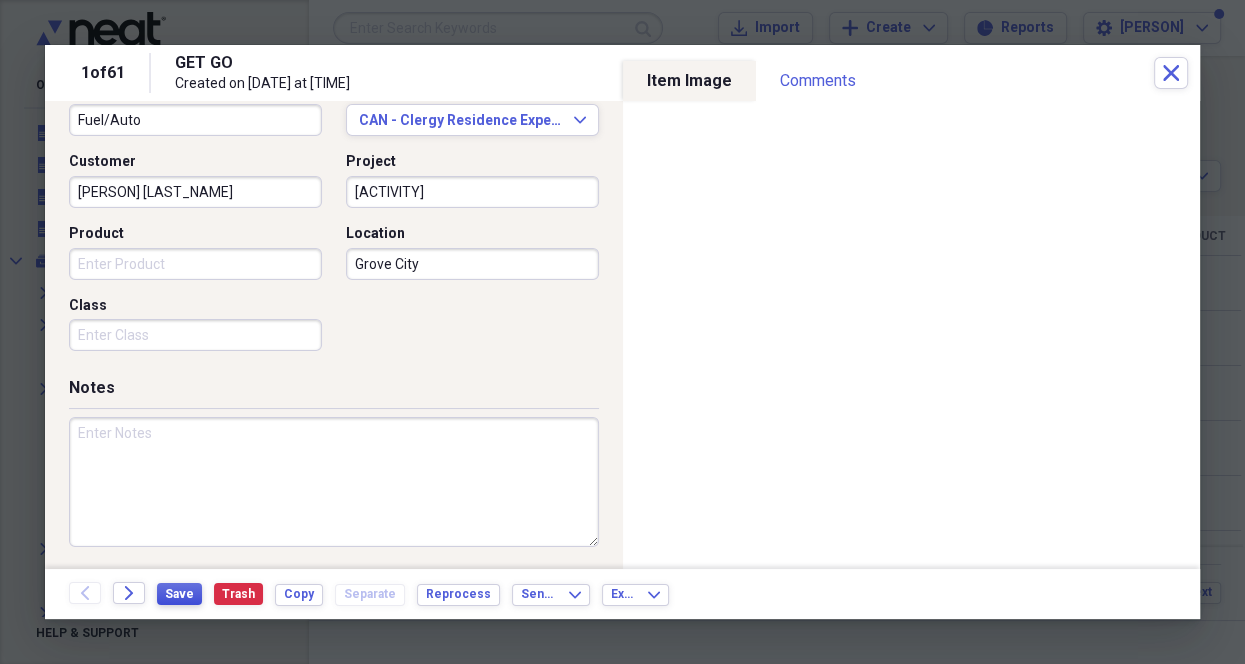 click on "Save" at bounding box center [179, 594] 